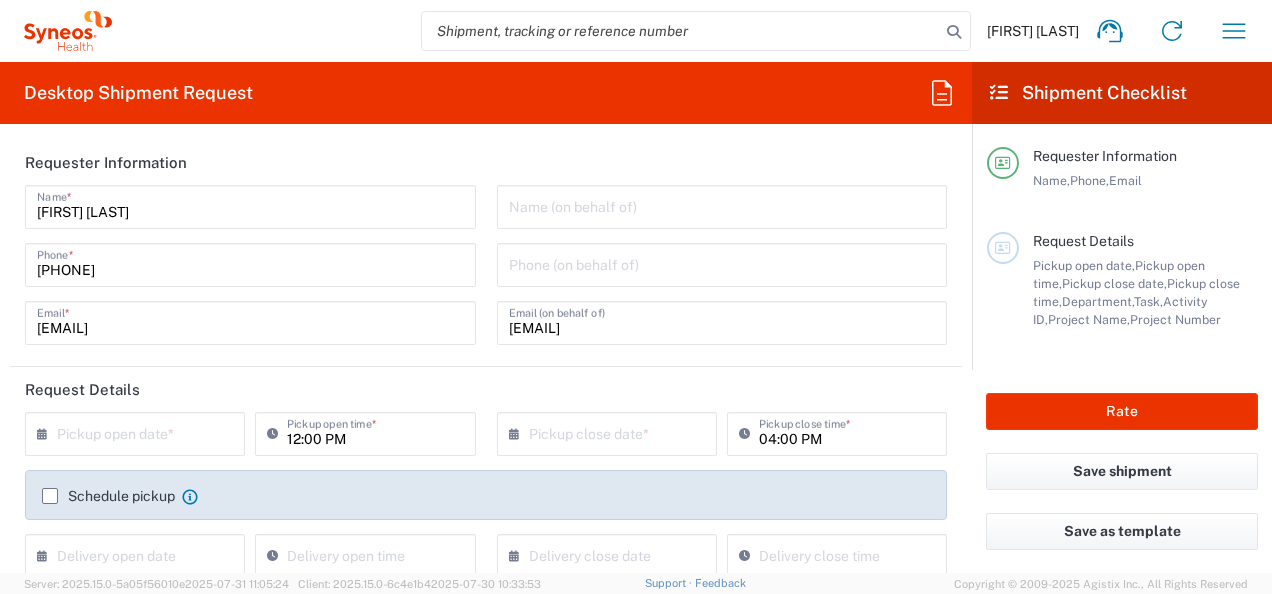 scroll, scrollTop: 0, scrollLeft: 0, axis: both 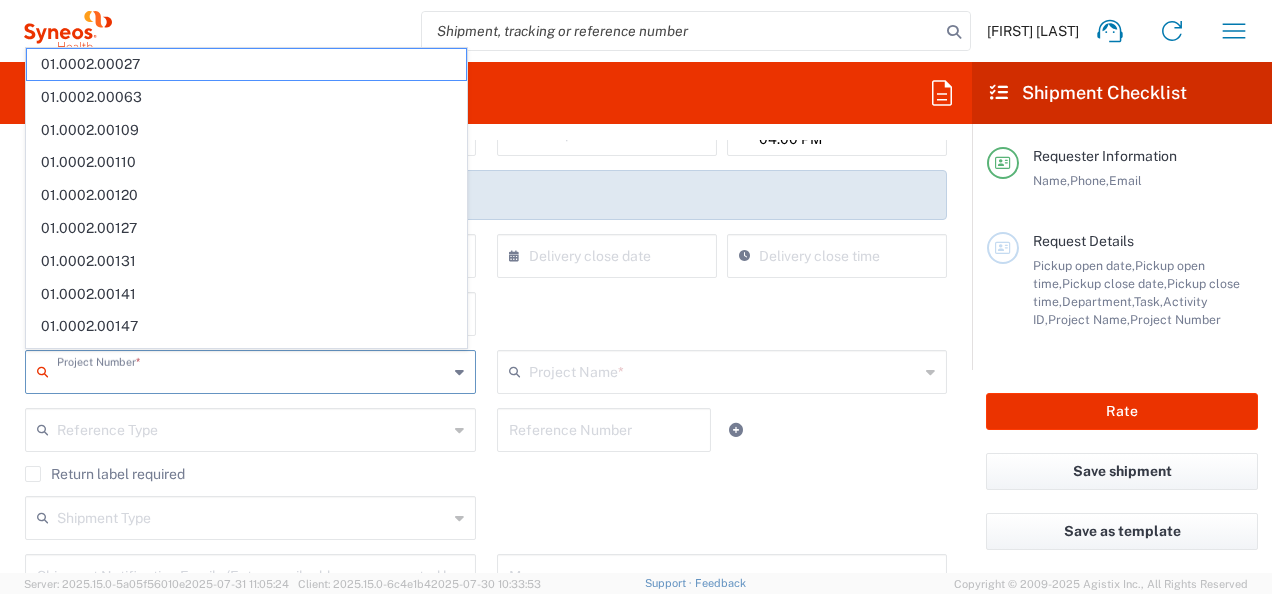 click at bounding box center (252, 370) 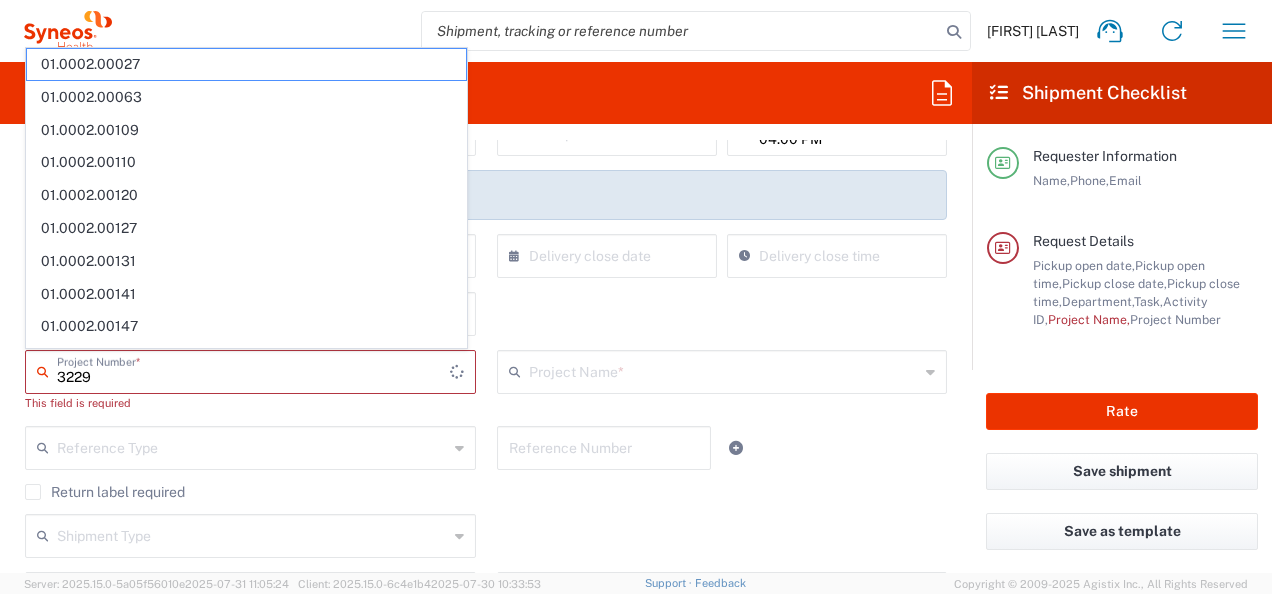 type on "3229" 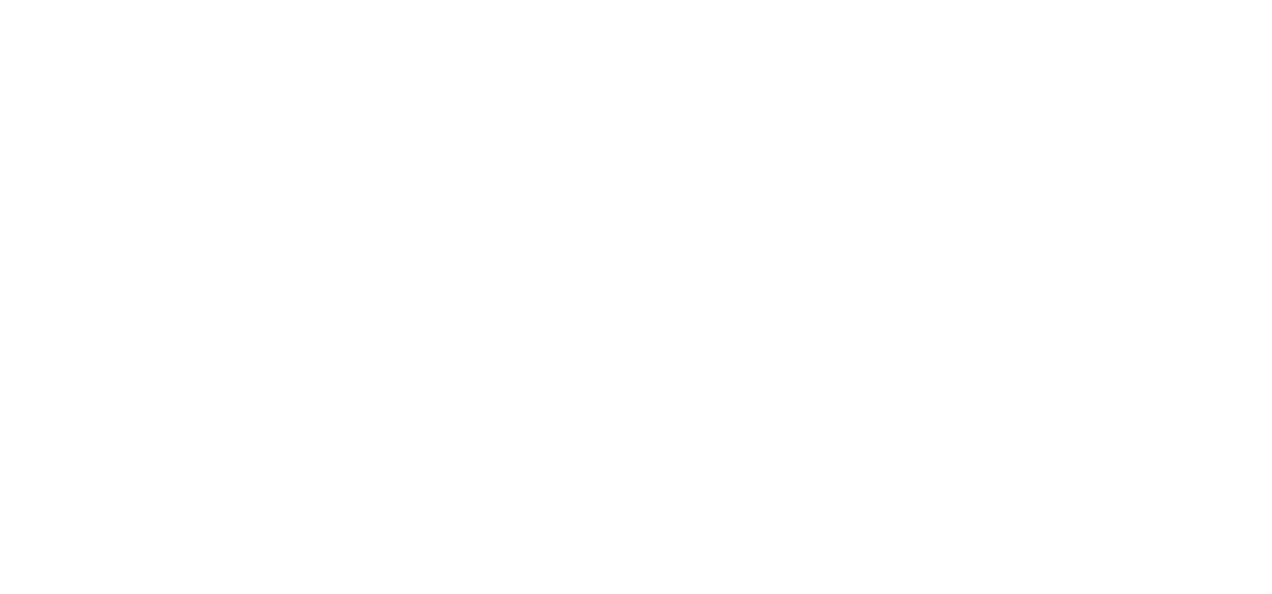 scroll, scrollTop: 0, scrollLeft: 0, axis: both 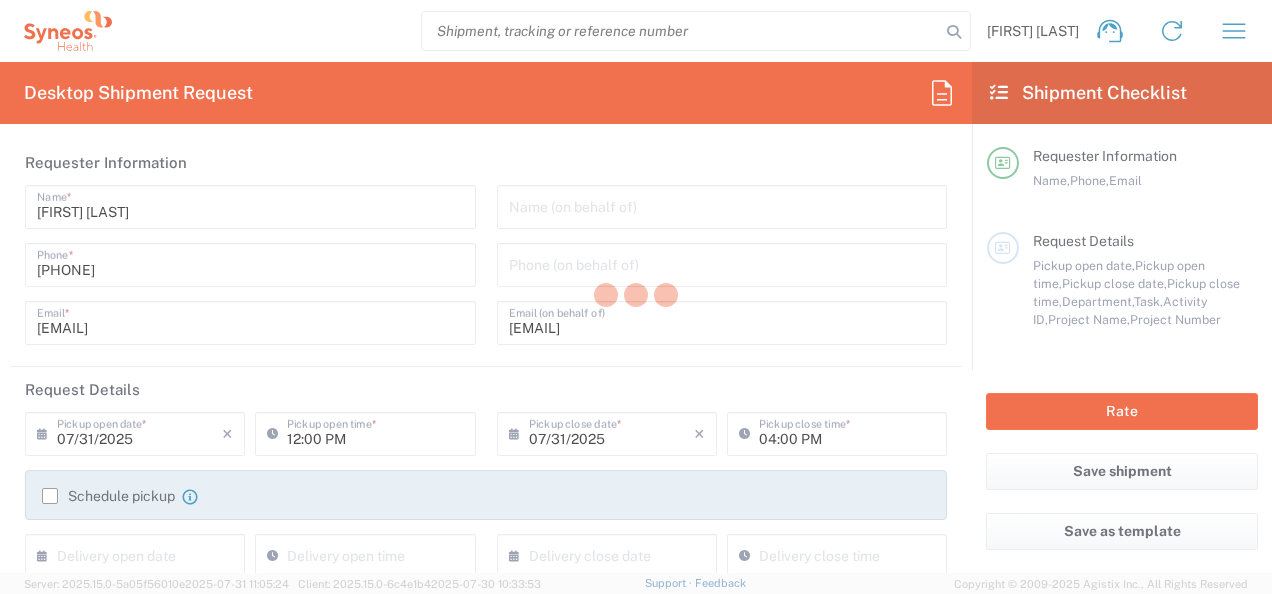 type 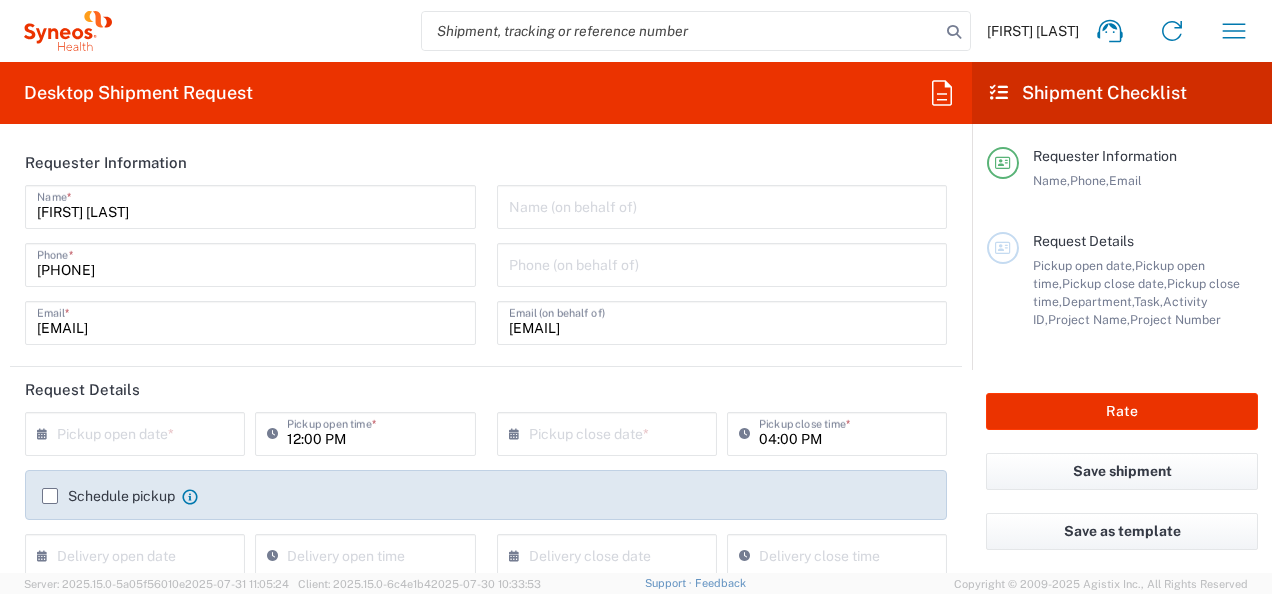 type on "Envelope" 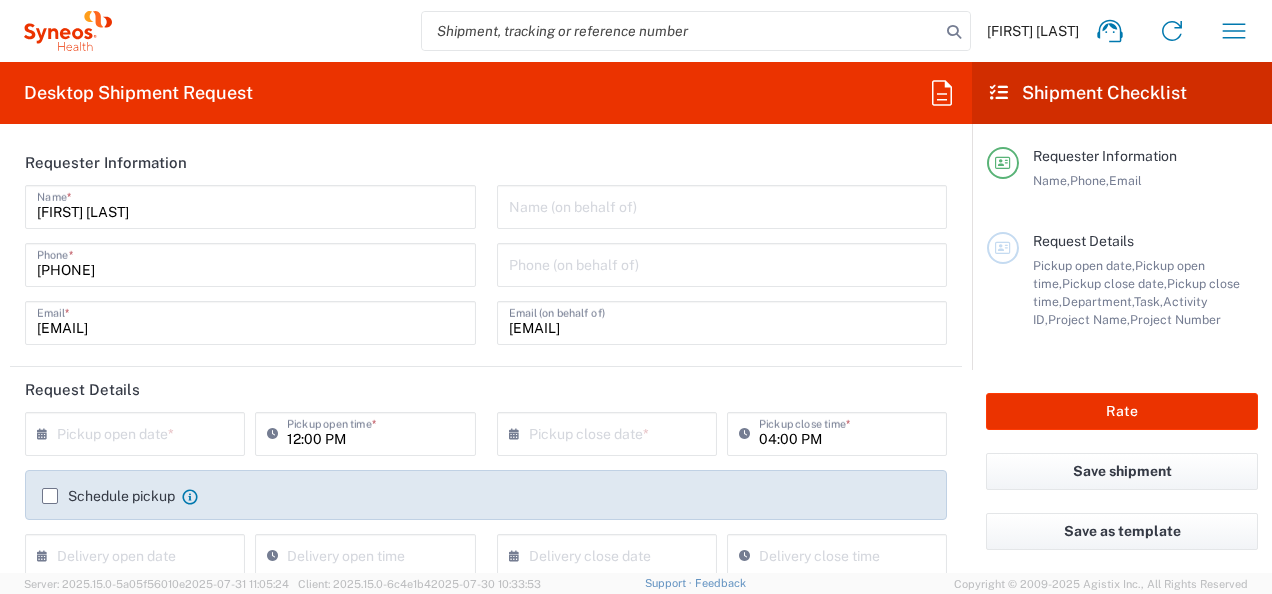type on "Romania" 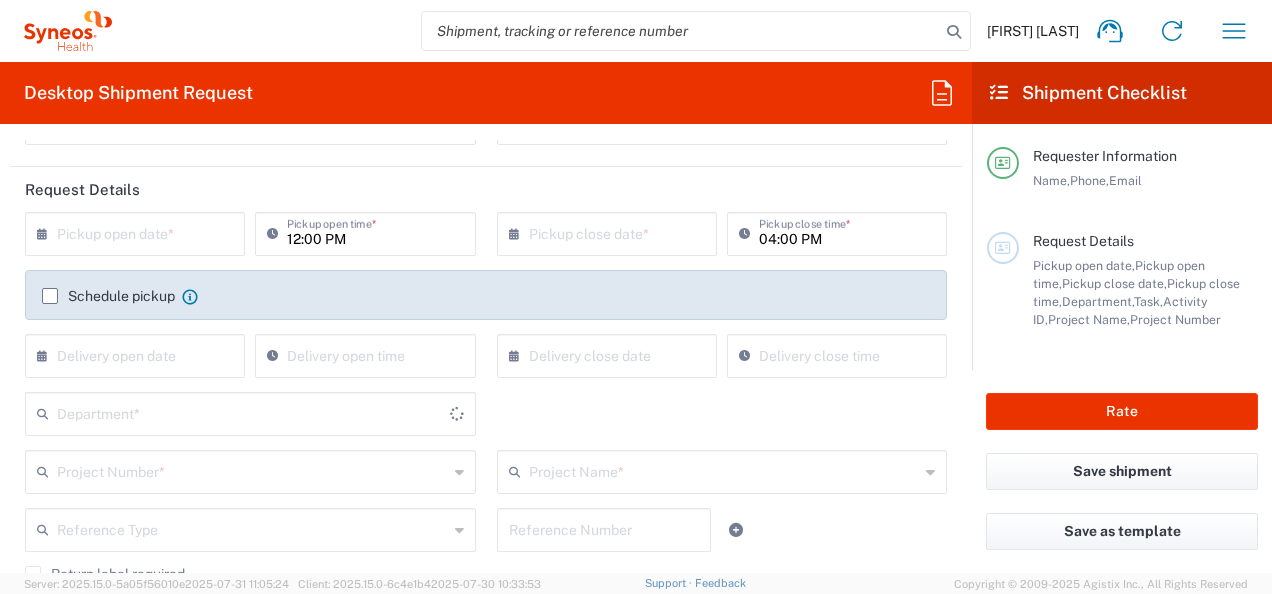 scroll, scrollTop: 300, scrollLeft: 0, axis: vertical 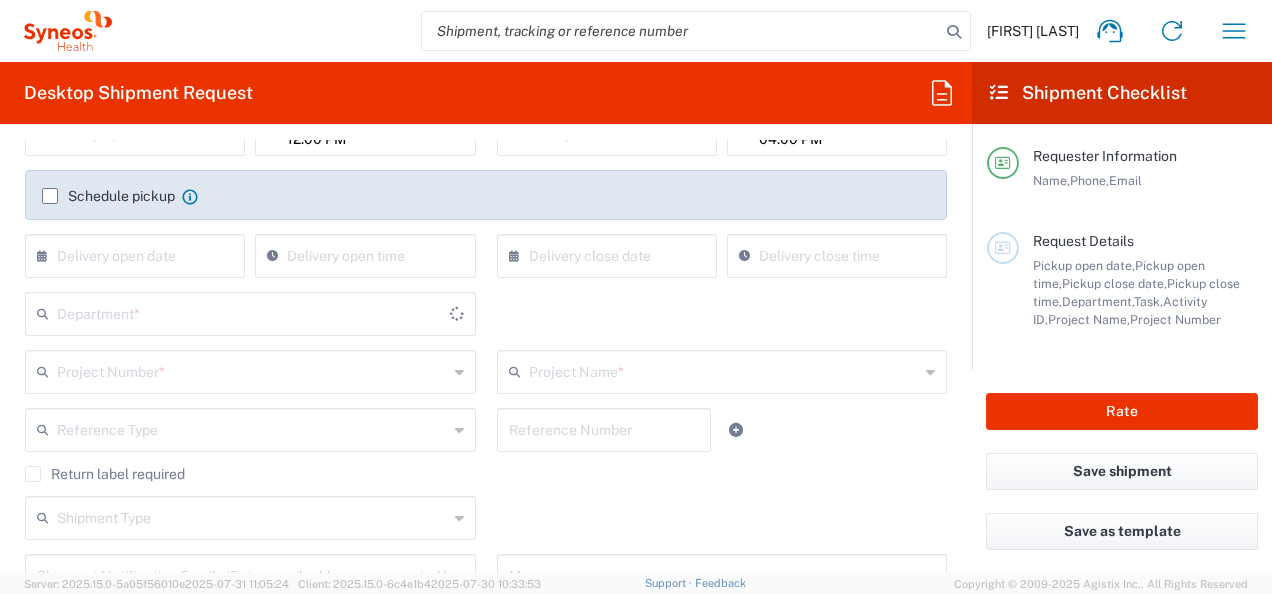 click at bounding box center (253, 312) 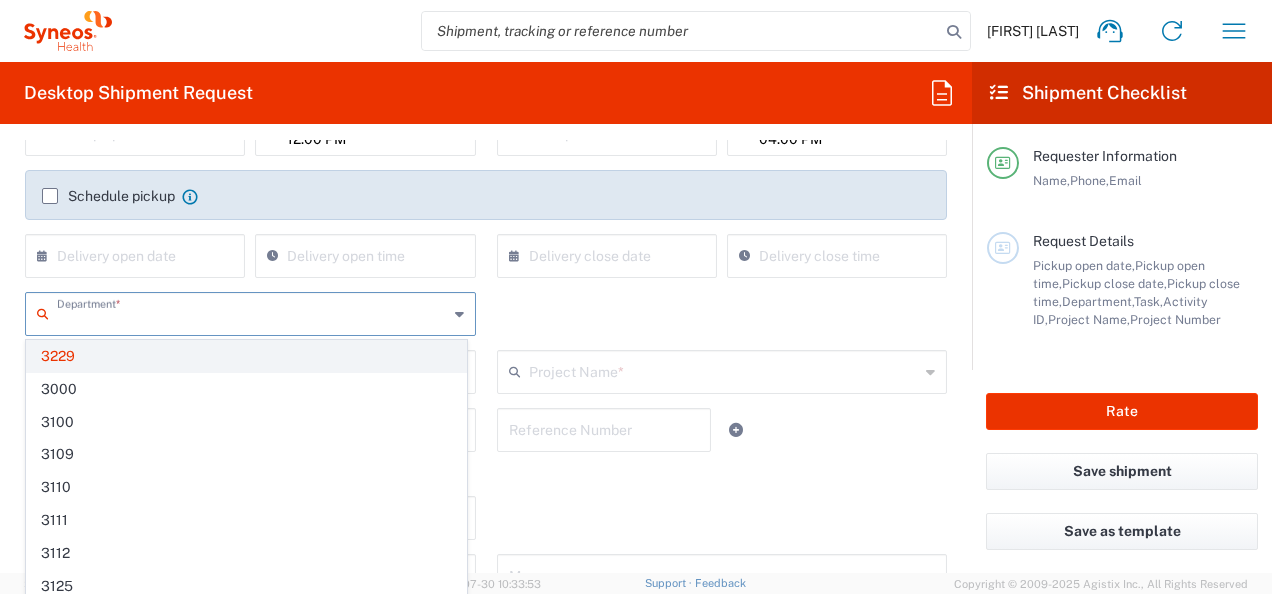 click on "3229" 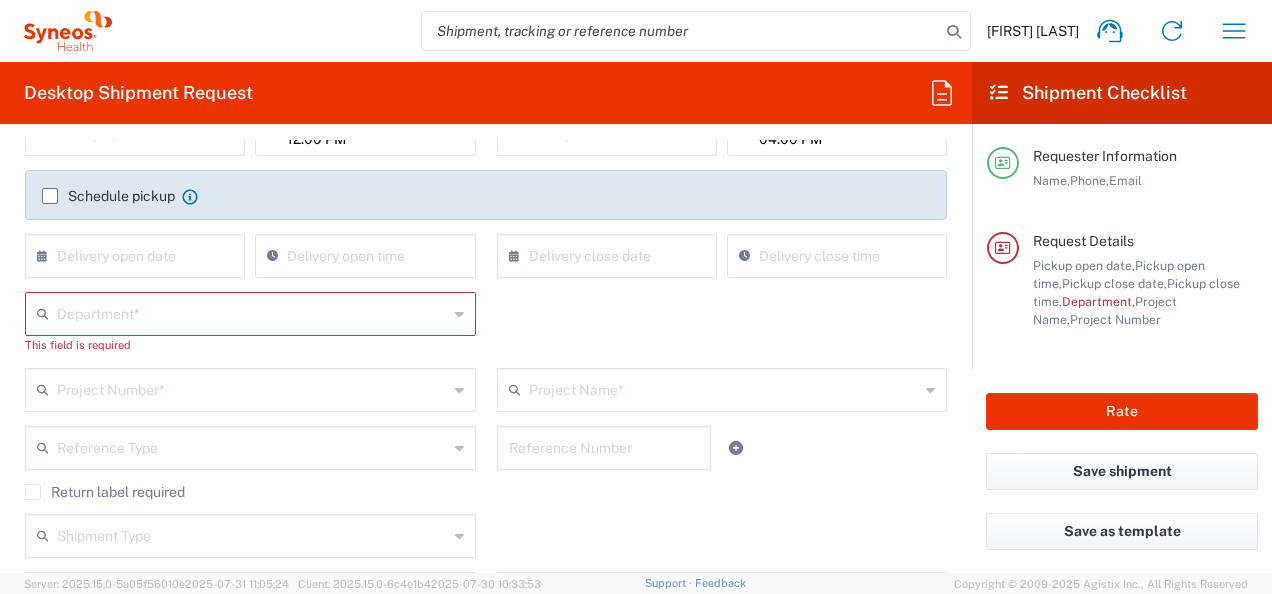click at bounding box center (252, 312) 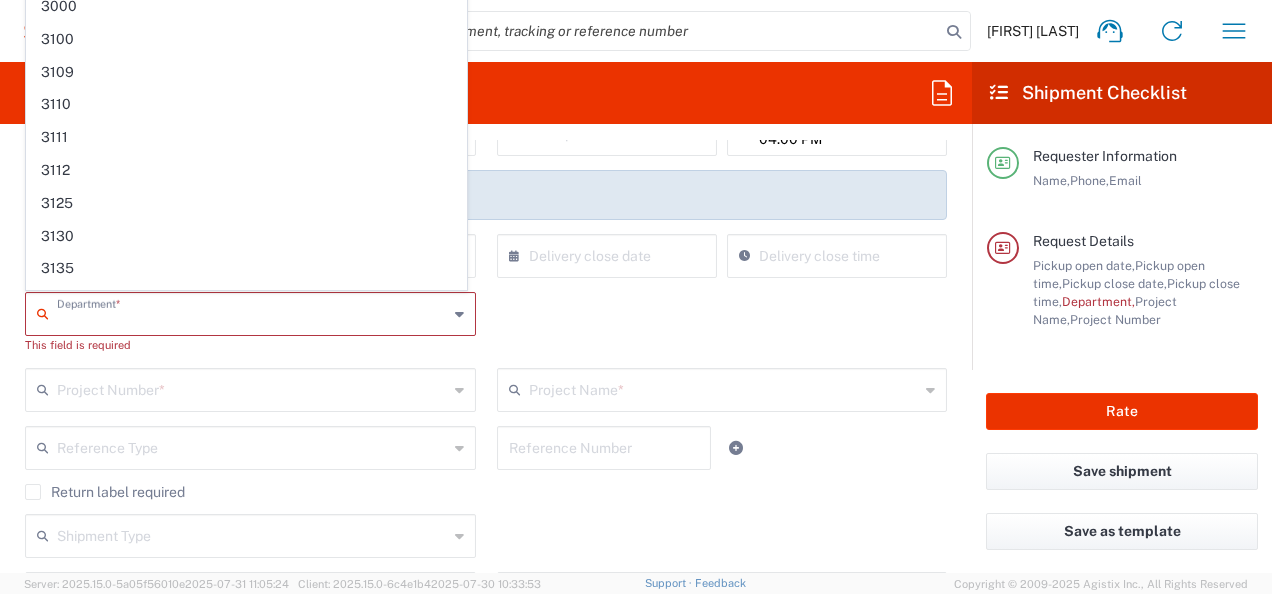 paste on "3229" 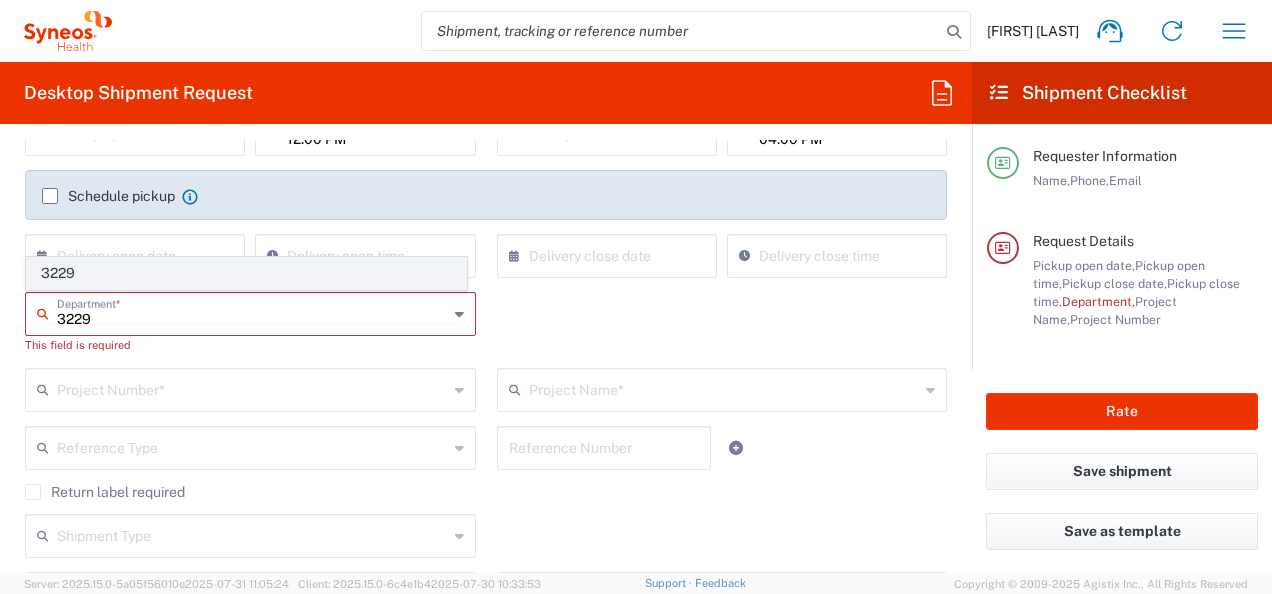 type on "3229" 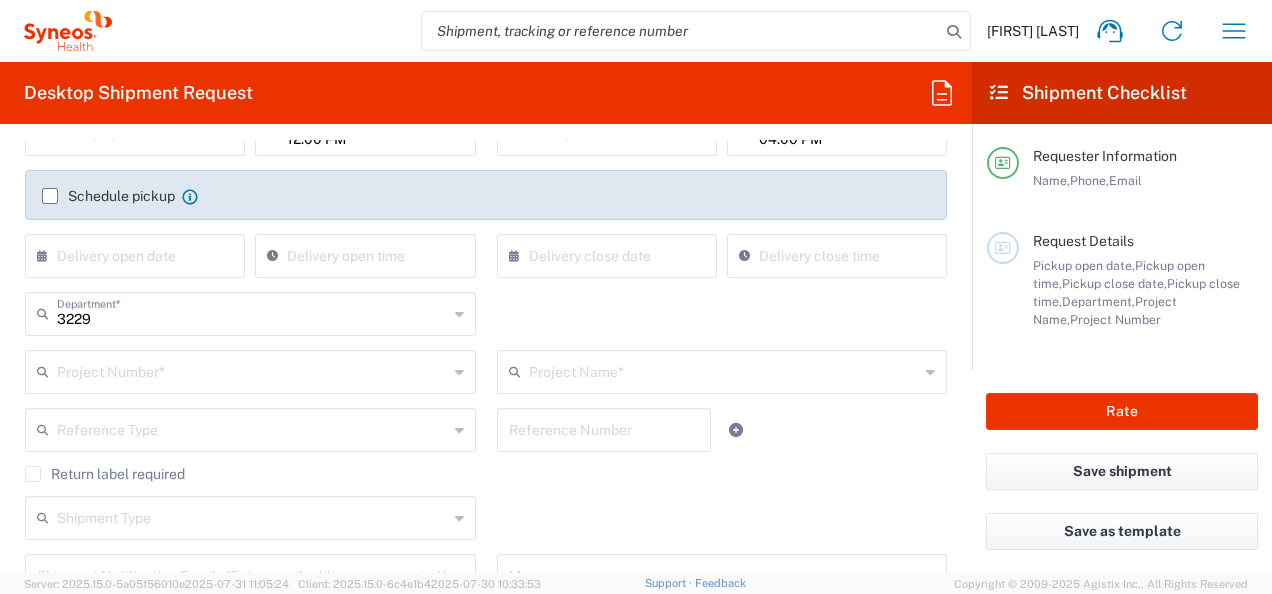 click on "3229  Department  * 3229" 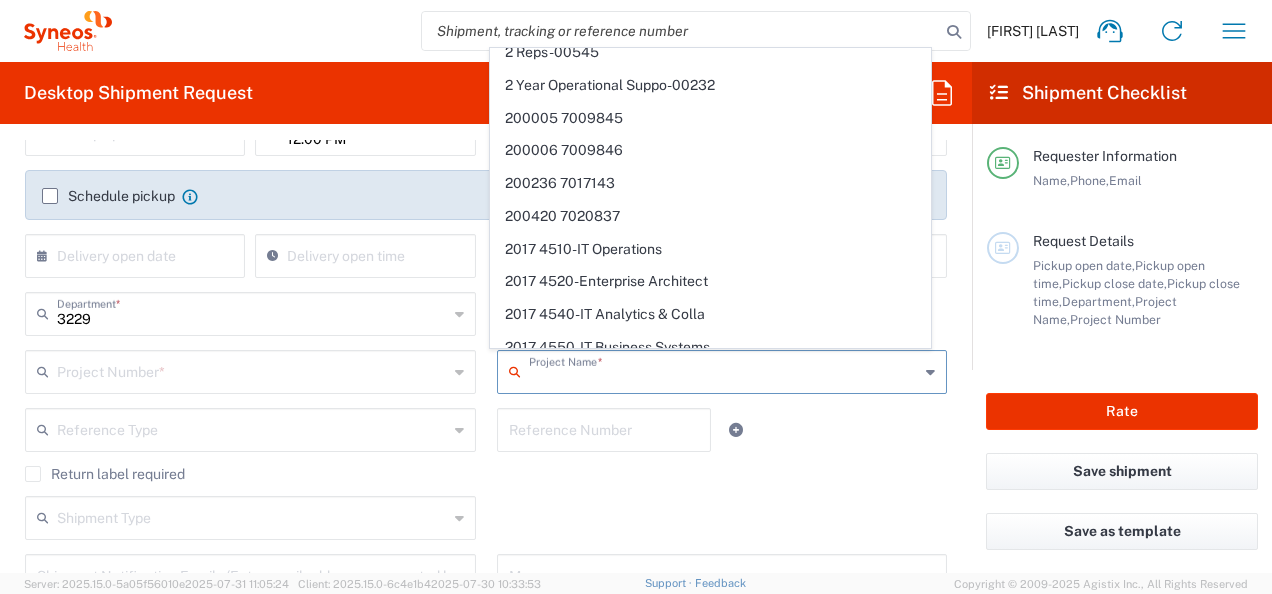 scroll, scrollTop: 1000, scrollLeft: 0, axis: vertical 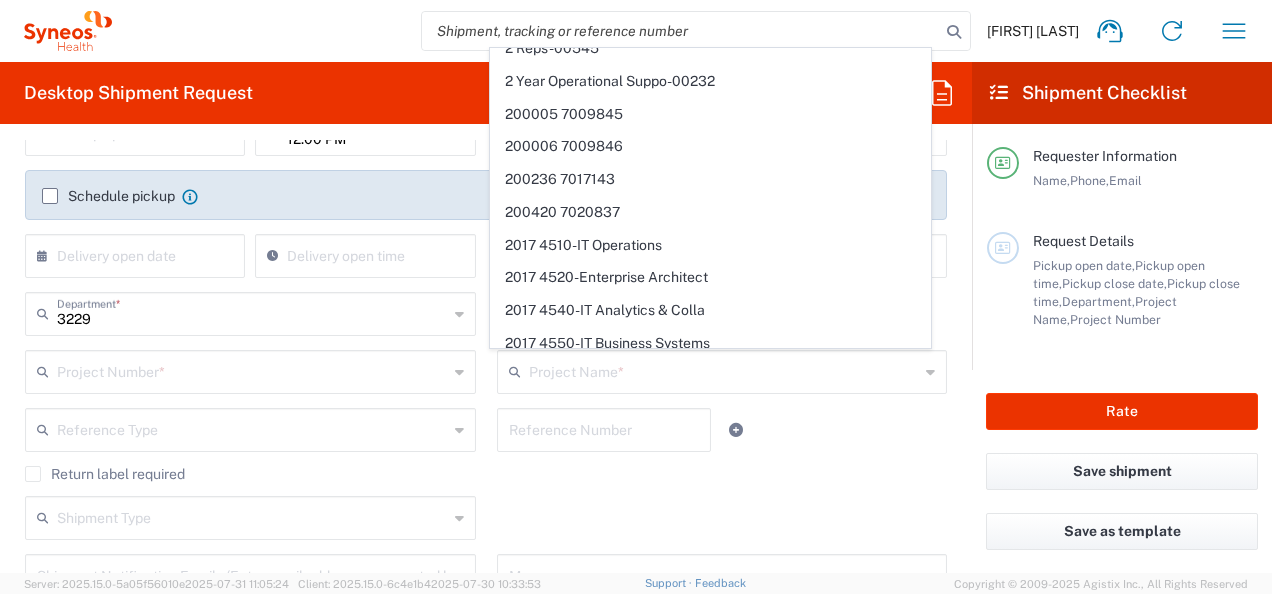 click on "Return label required" 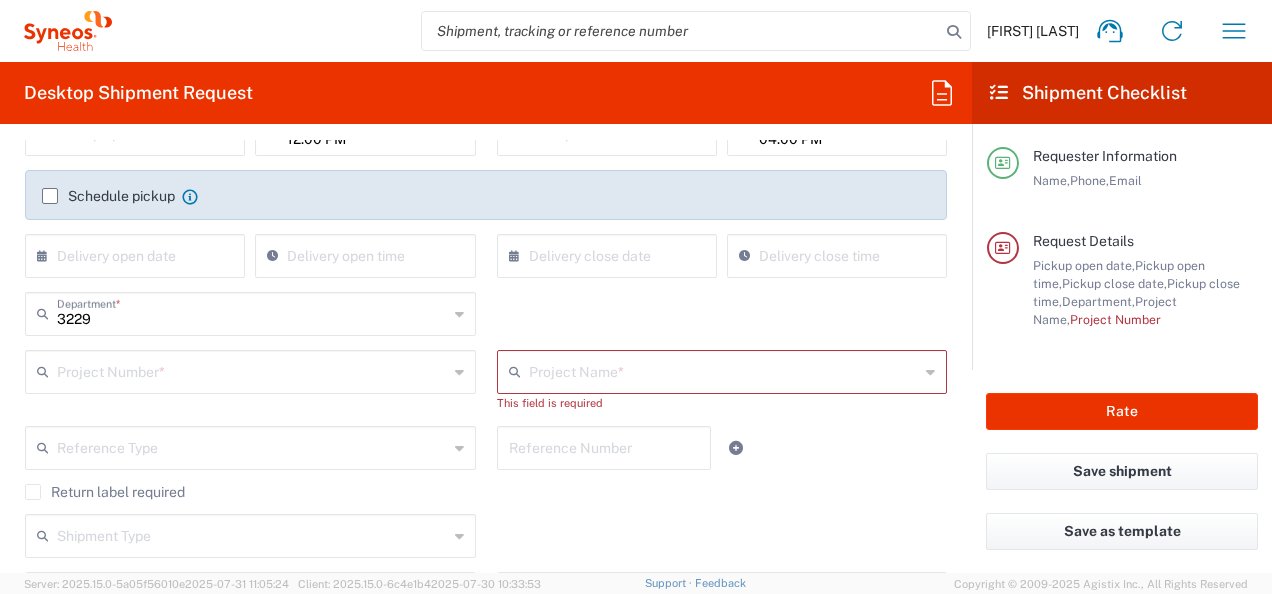 click on "Reference Type  Account Type Activity ID Airline Appointment Number ASN Batch Request # Bill Of Lading Bin Booking Number Booking Request ID Cancel Pickup Location CBP Entry No Claim Container Number Customer Ref Delivery Number Department Document No Expenditure Export Reference Flight Number General GL Code House Airway Bill Internal Requisition Invoice Number ITN No Job Number License Lloyd's Code Lot Number Master Airway Bill Master Tracking Number Material Requisition Order Number Organization Packing Slip Pickup Number Pickup Request PO Line Item No PRO # Problem File Number Project Project Number Protocol Number Purchase Order Quote Number Release Number RMA Route Sales Order Seal Number Serial No Shipment Id Number Shipment Line No Study Number Task Tender ID VAT Number Vessel Name VIN Voyage Number Waybill Number Work Order  Reference Number" 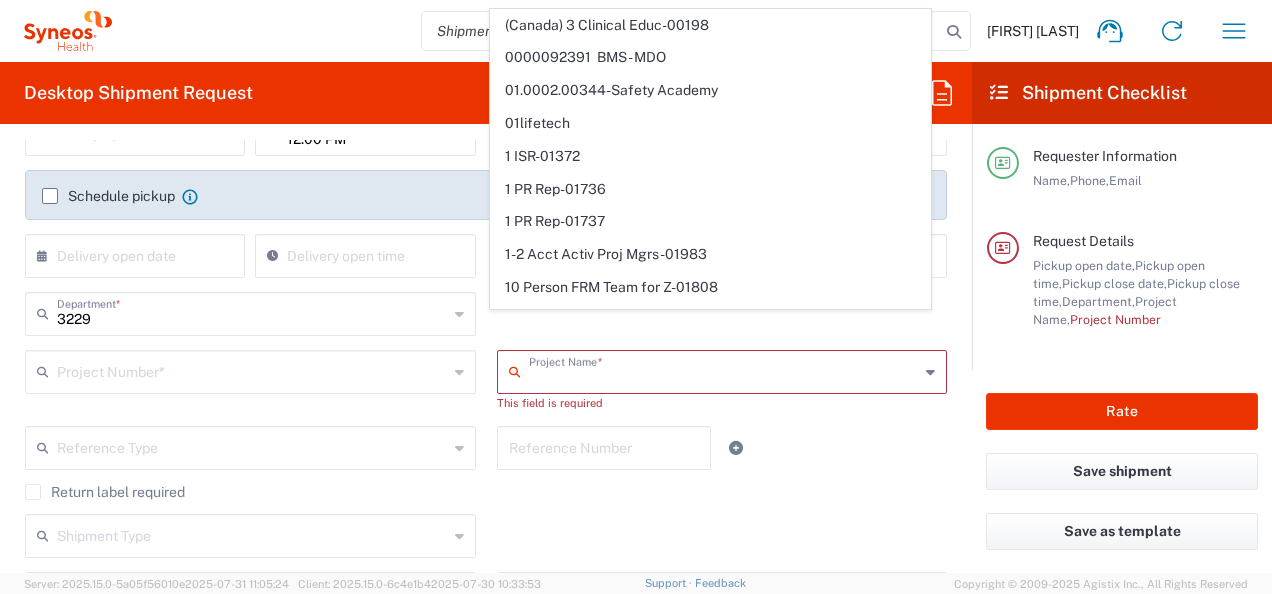 scroll, scrollTop: 400, scrollLeft: 0, axis: vertical 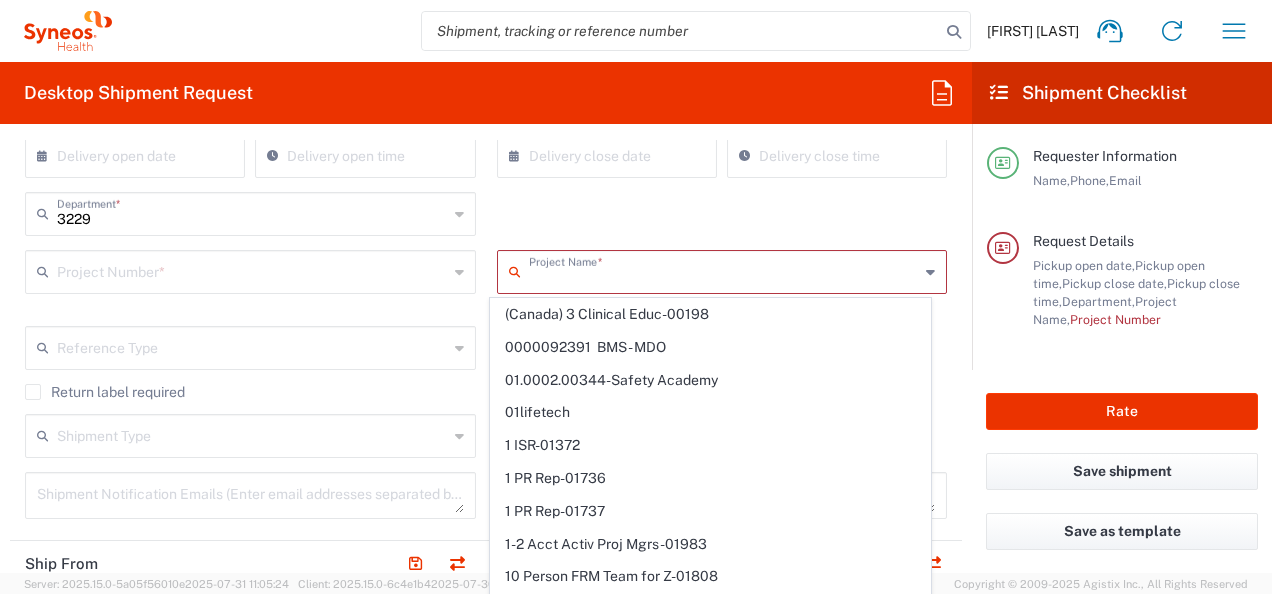 click at bounding box center (252, 270) 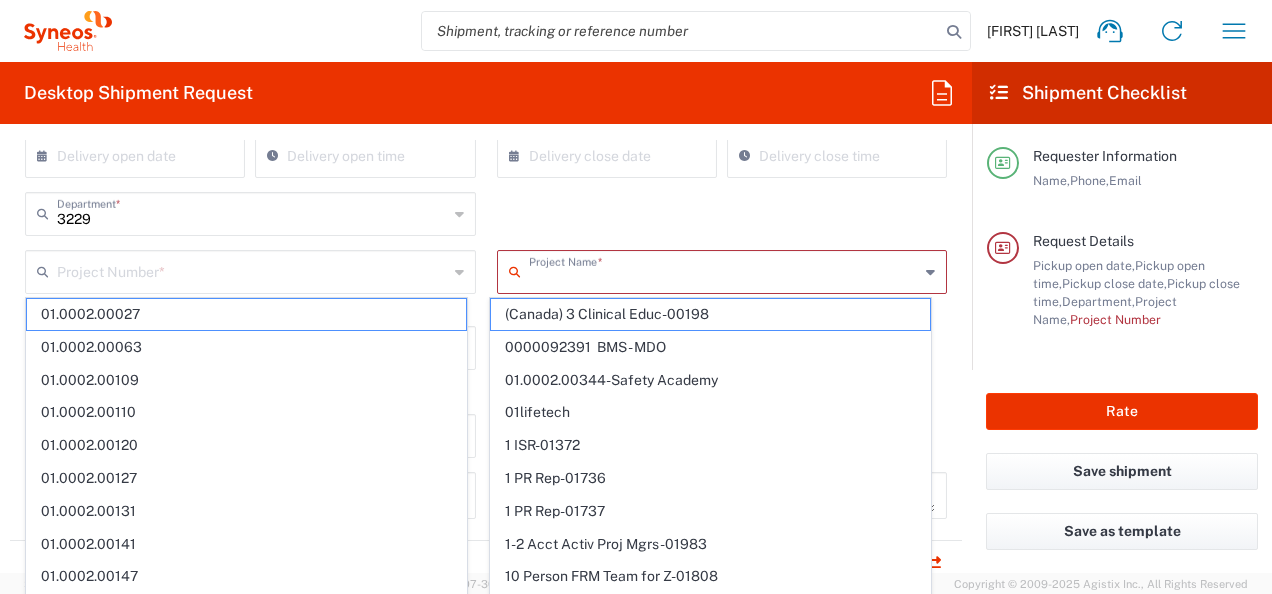 click at bounding box center [724, 270] 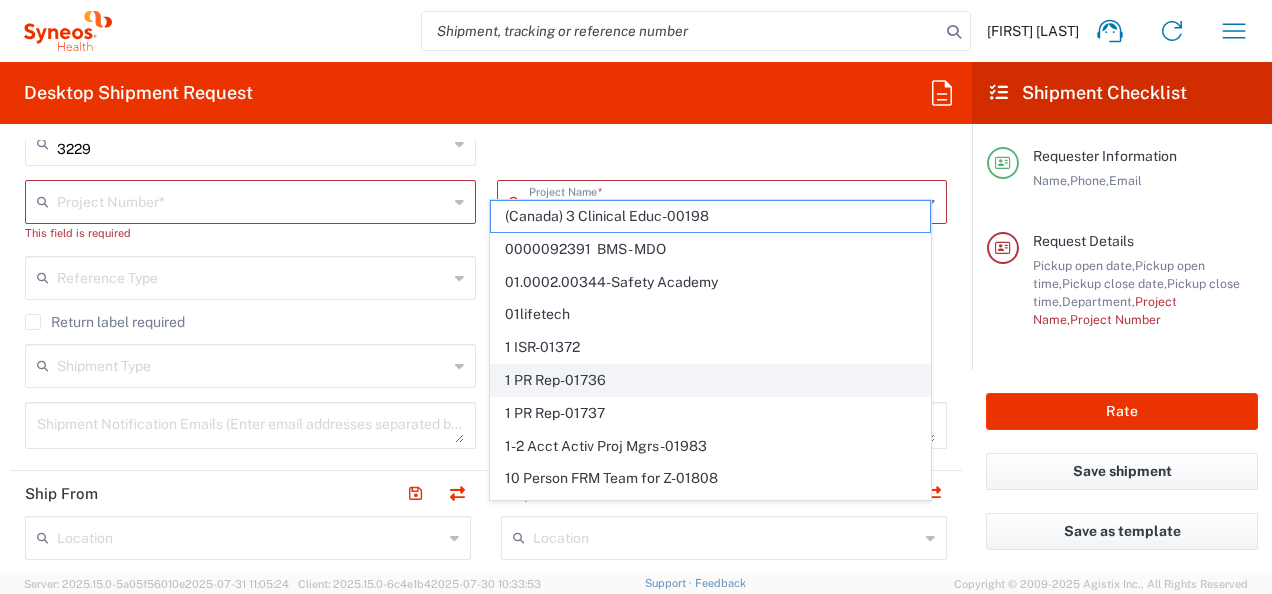 scroll, scrollTop: 500, scrollLeft: 0, axis: vertical 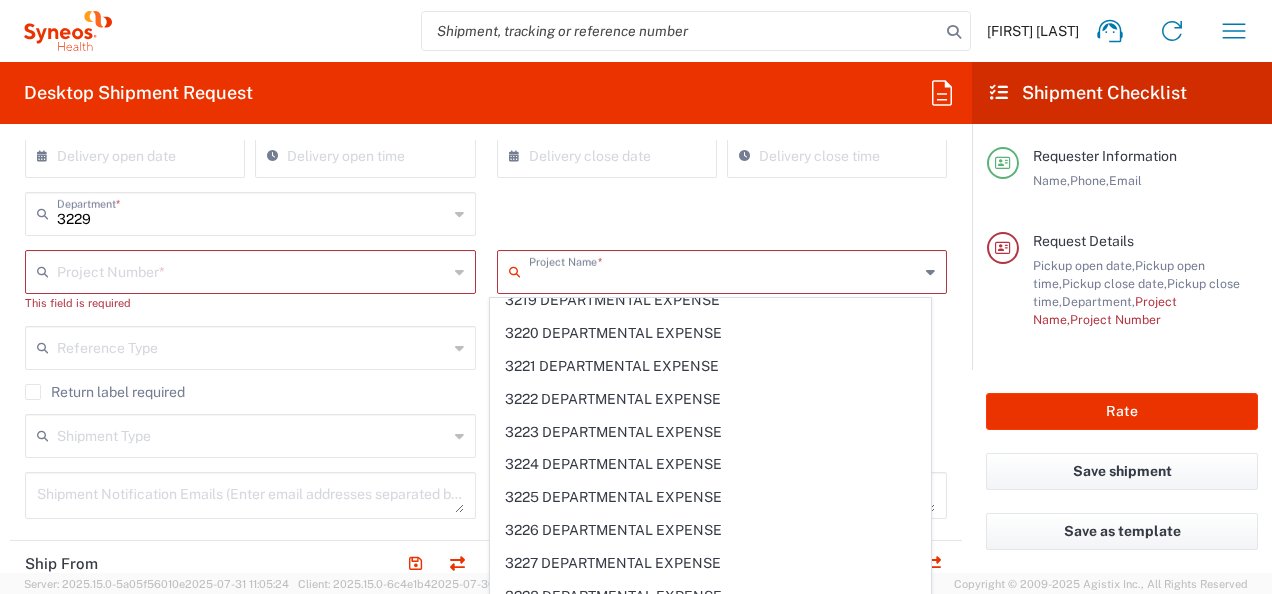 click on "3229 DEPARTMENTAL EXPENSE" 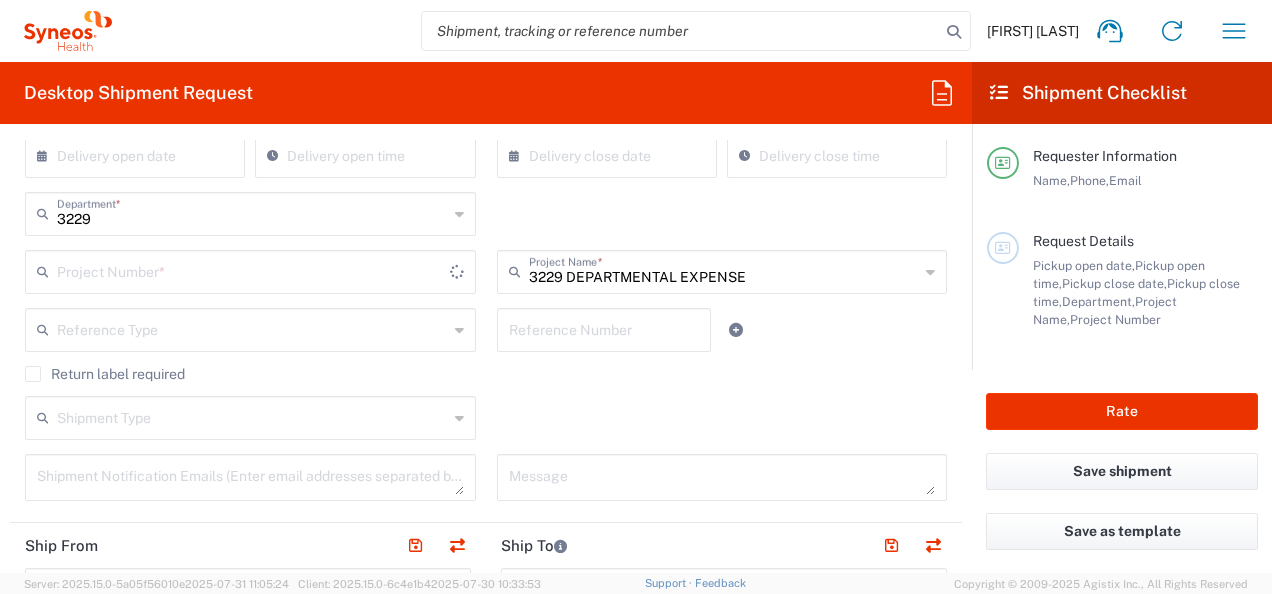 type on "3229 DEPARTMENTAL EXPENSE" 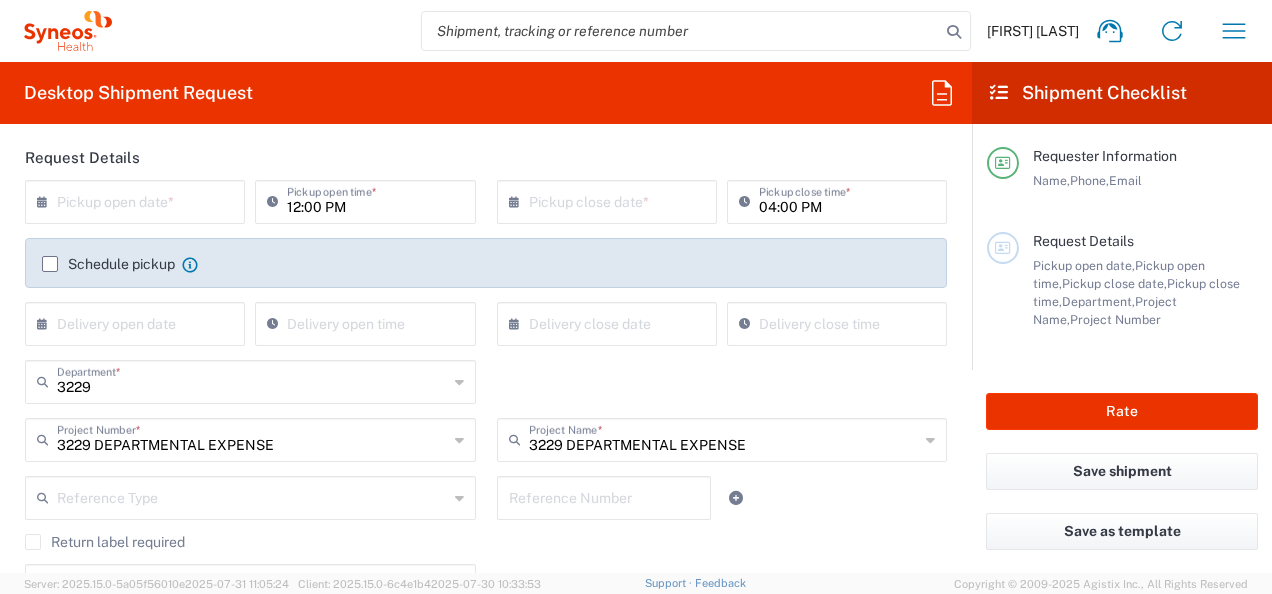 scroll, scrollTop: 200, scrollLeft: 0, axis: vertical 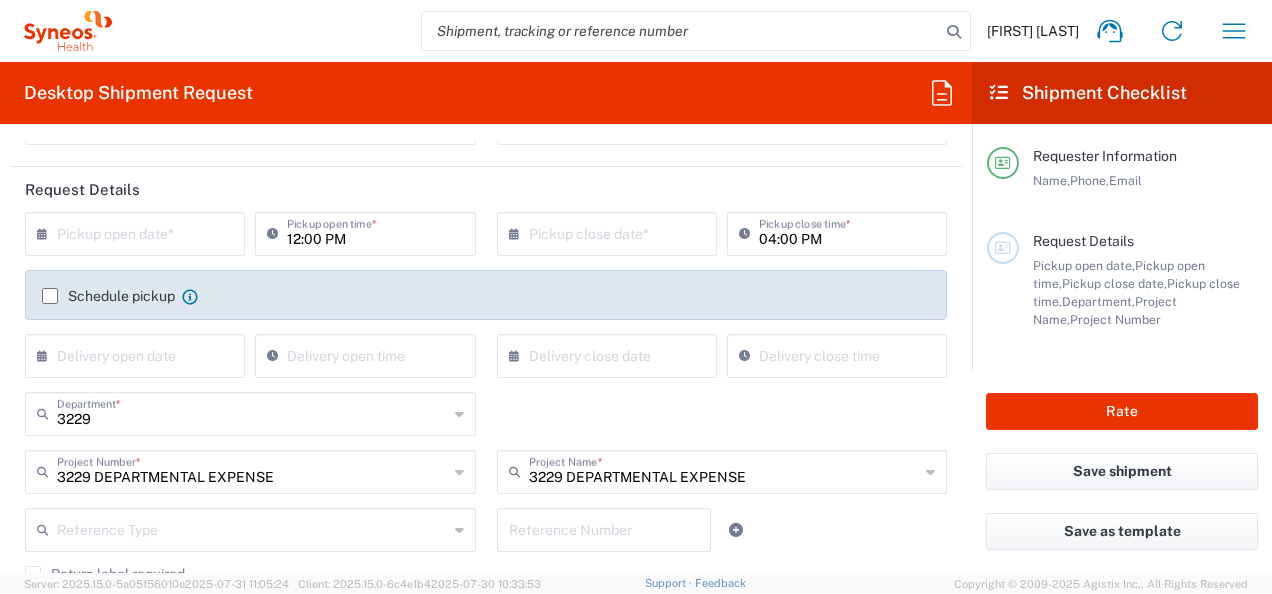 click at bounding box center (139, 232) 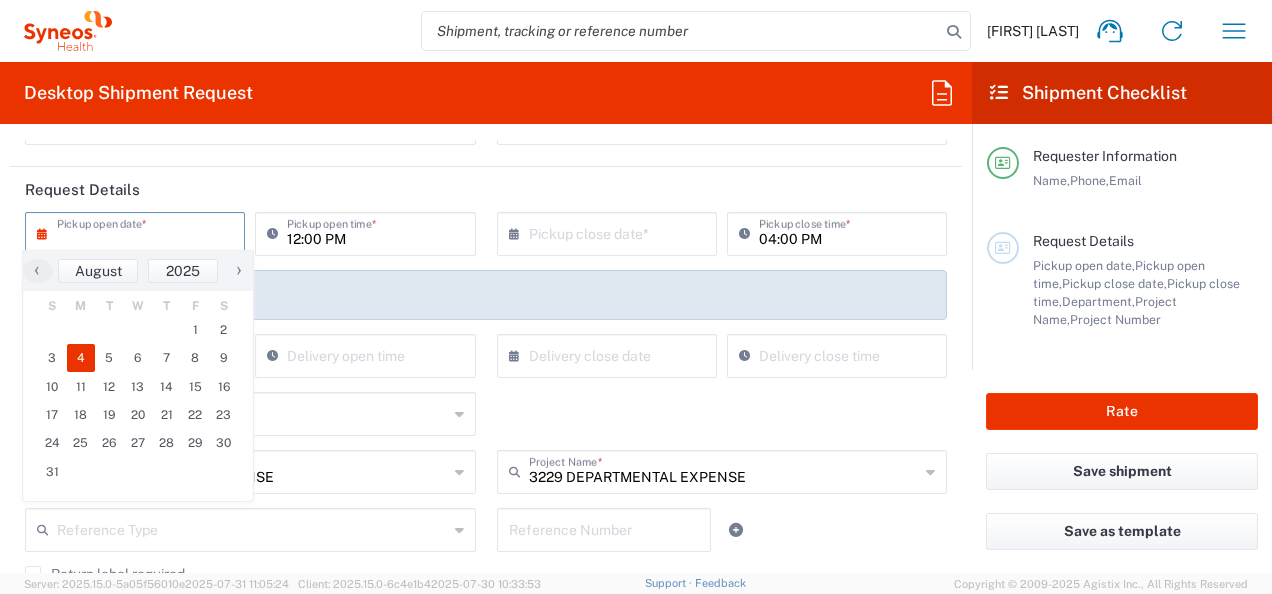 click on "4" 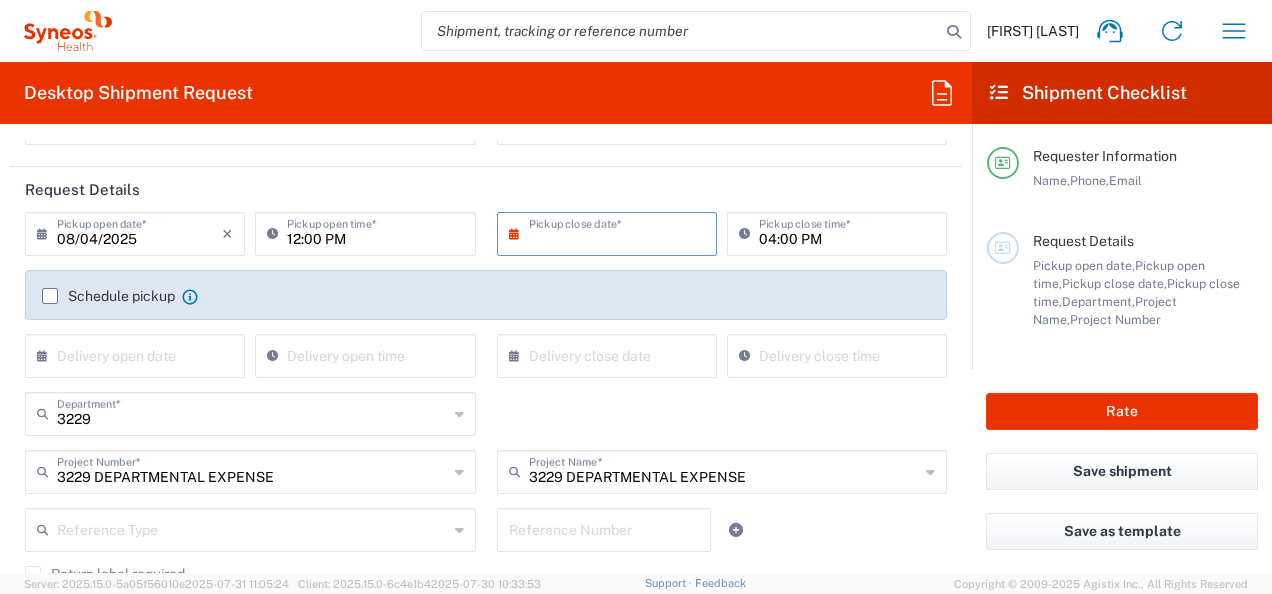 click at bounding box center [611, 232] 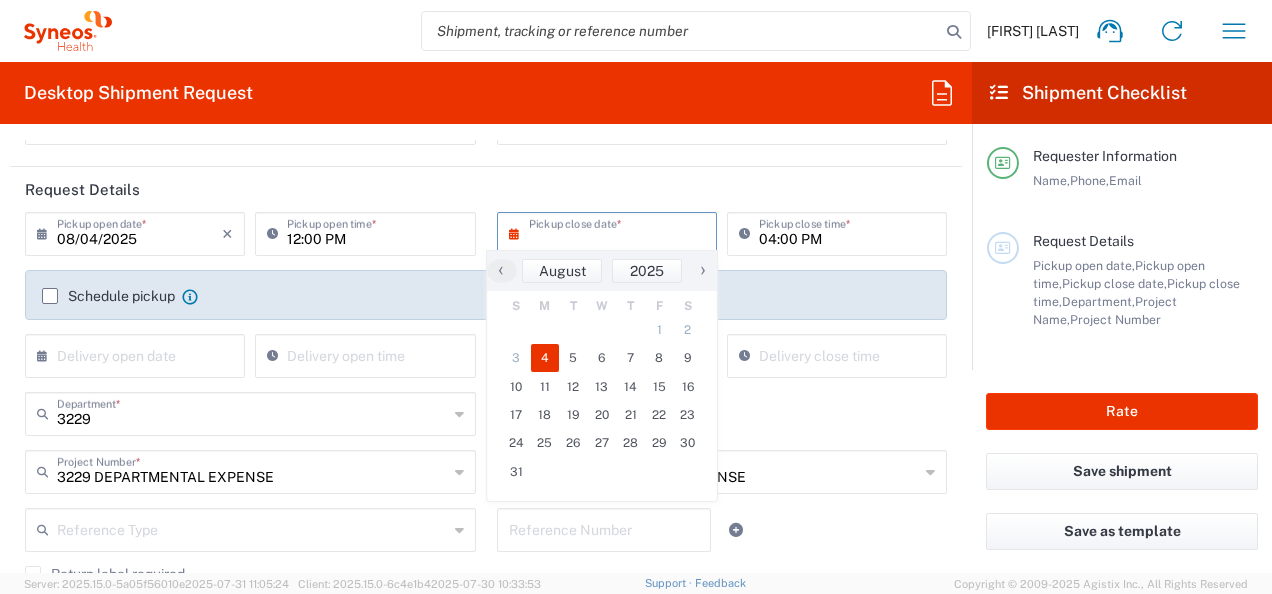 click on "4" 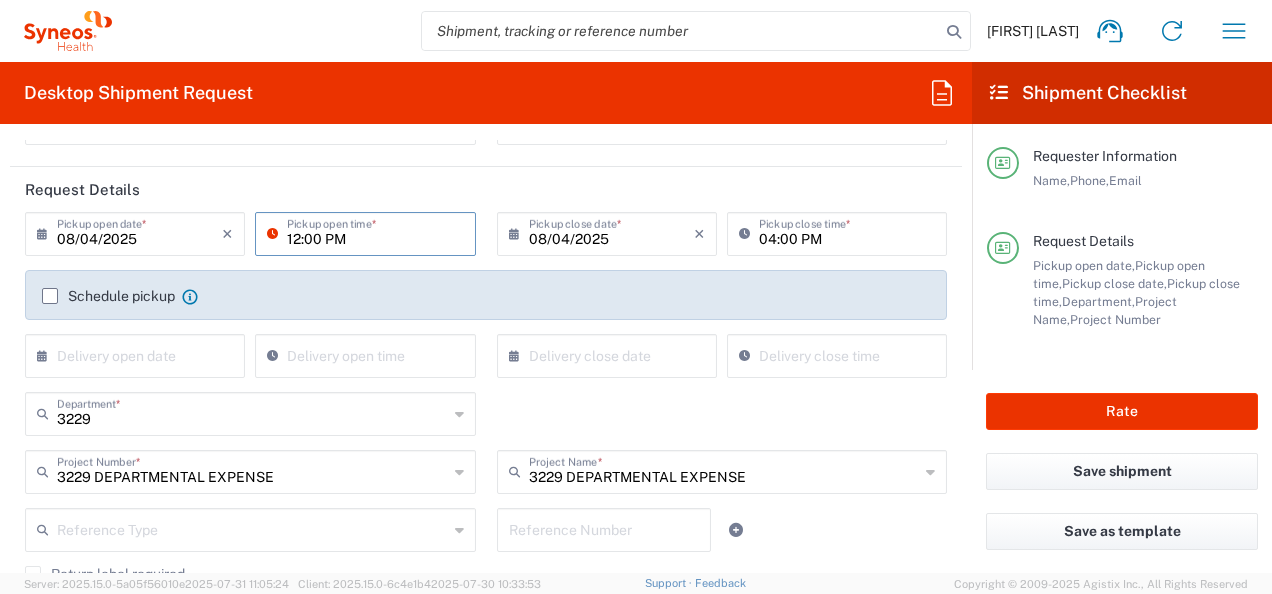 click on "12:00 PM" at bounding box center [375, 232] 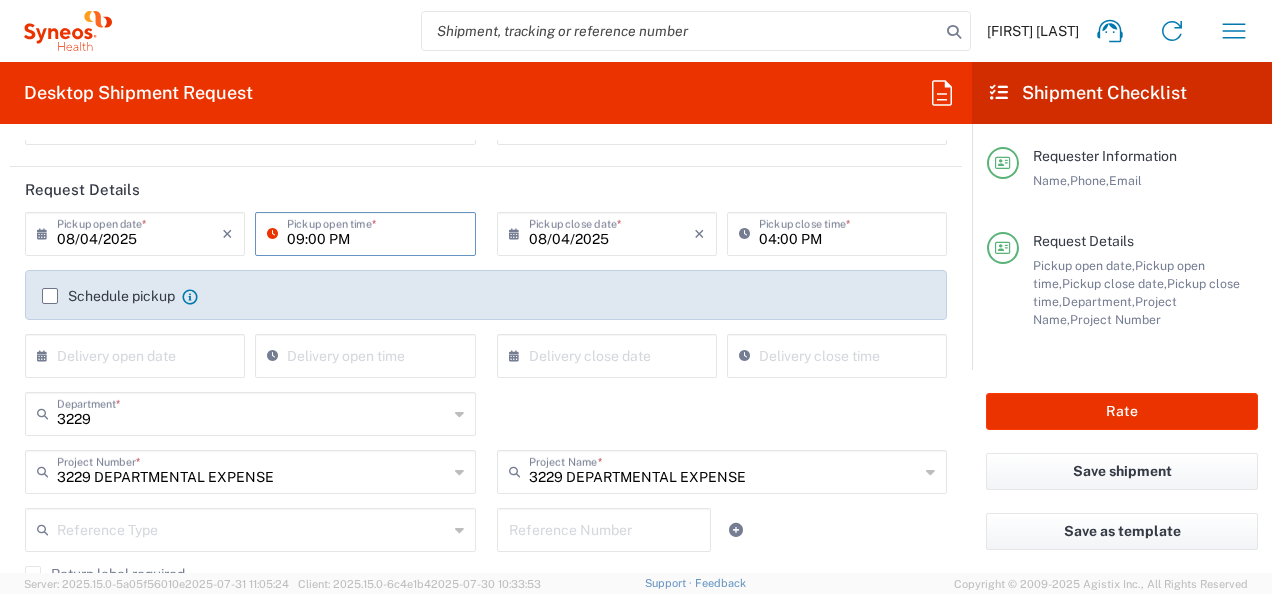 click on "09:00 PM" at bounding box center (375, 232) 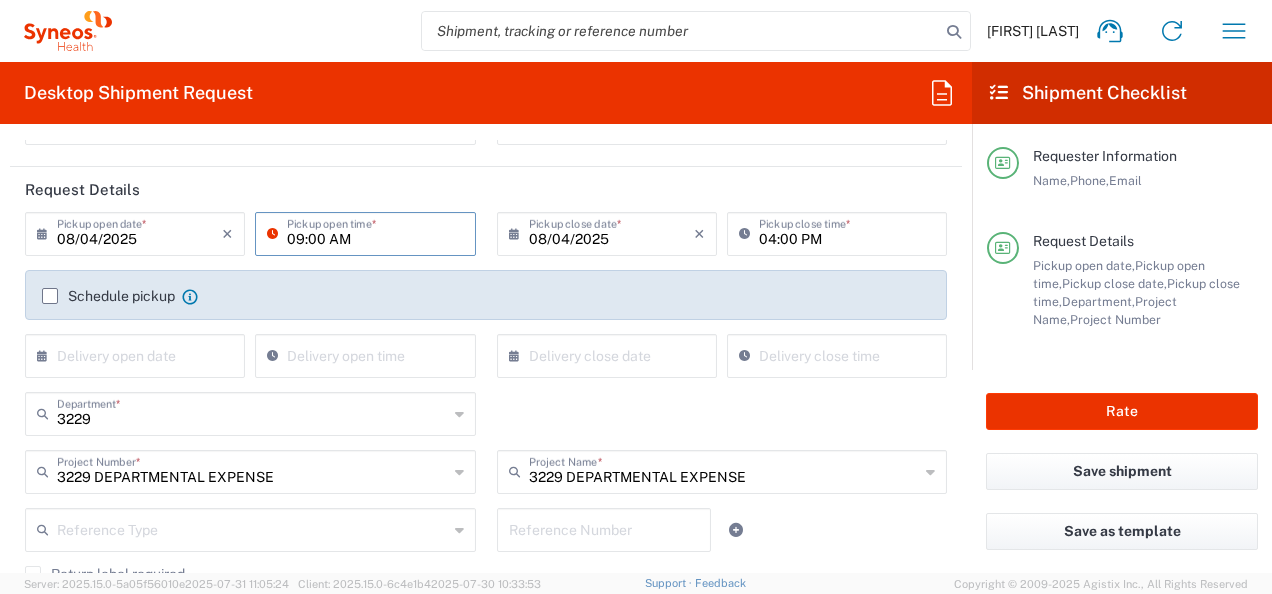 type on "09:00 AM" 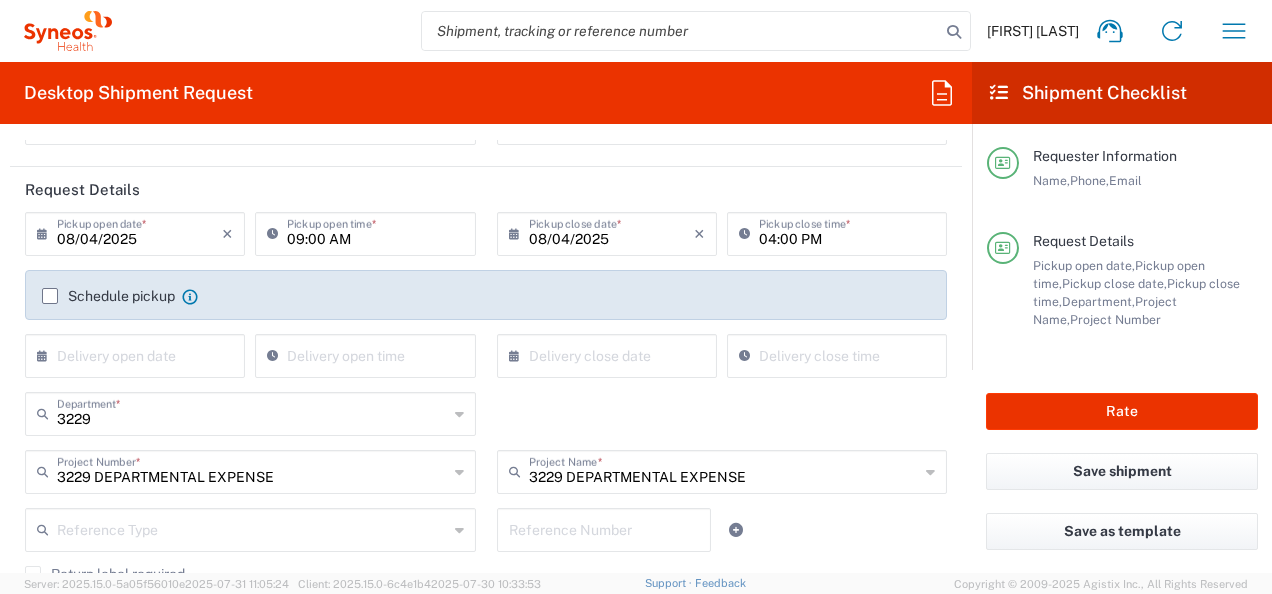 click on "Request Details" 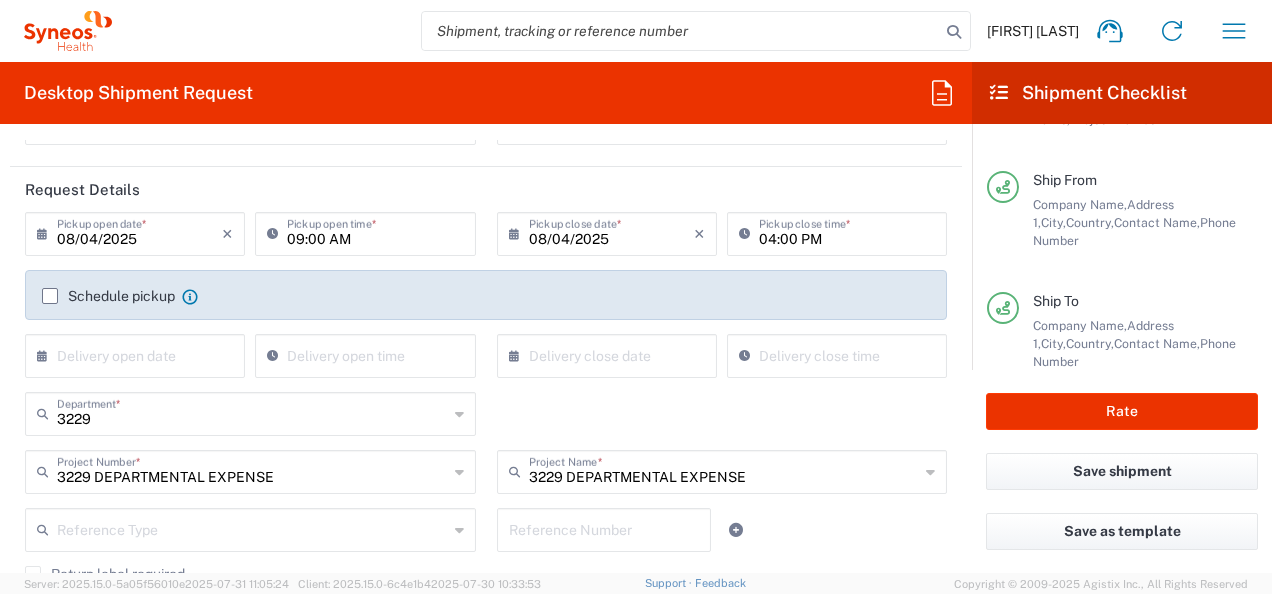 scroll, scrollTop: 398, scrollLeft: 0, axis: vertical 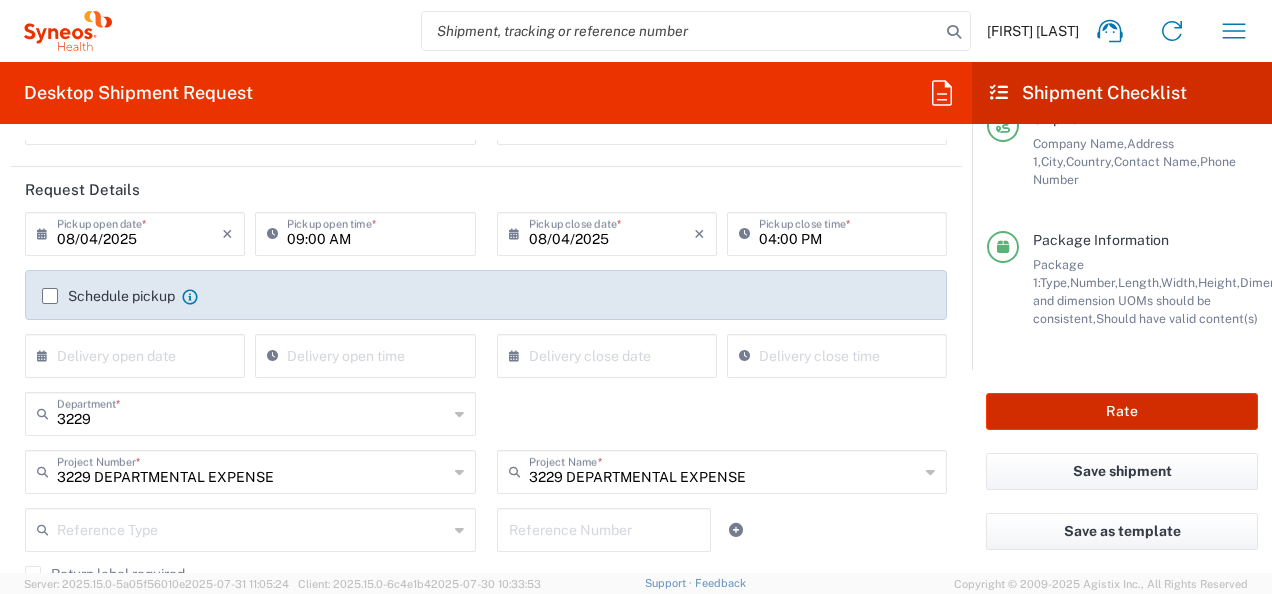 click on "Rate" 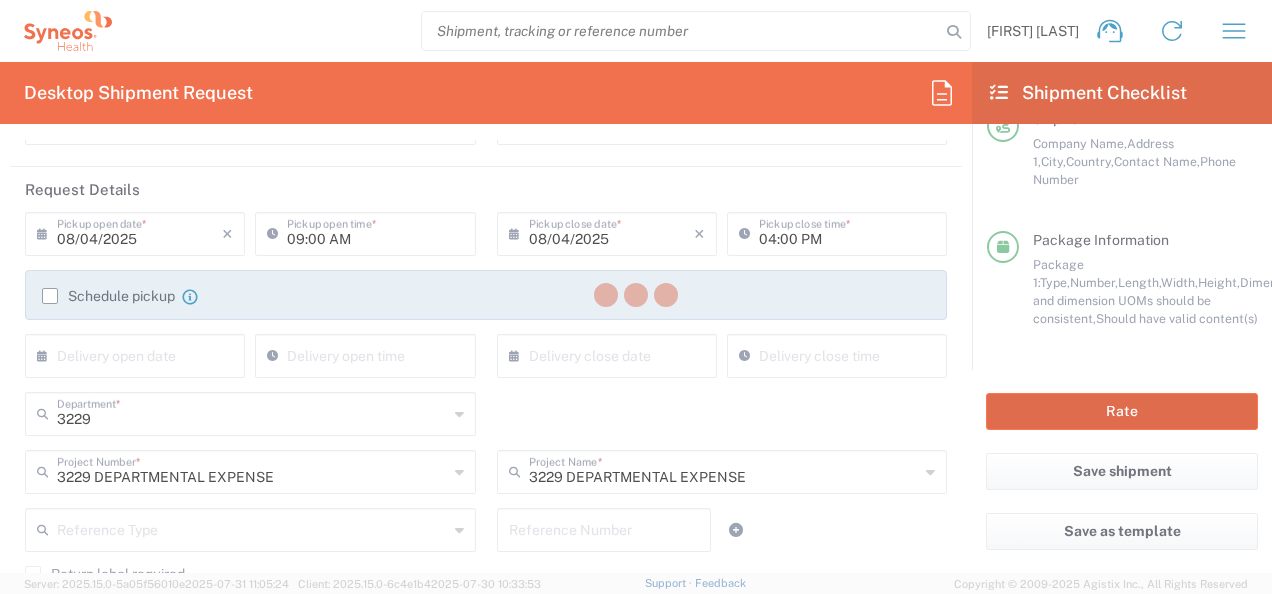 type on "3229 DEPARTMENTAL EXPENSE" 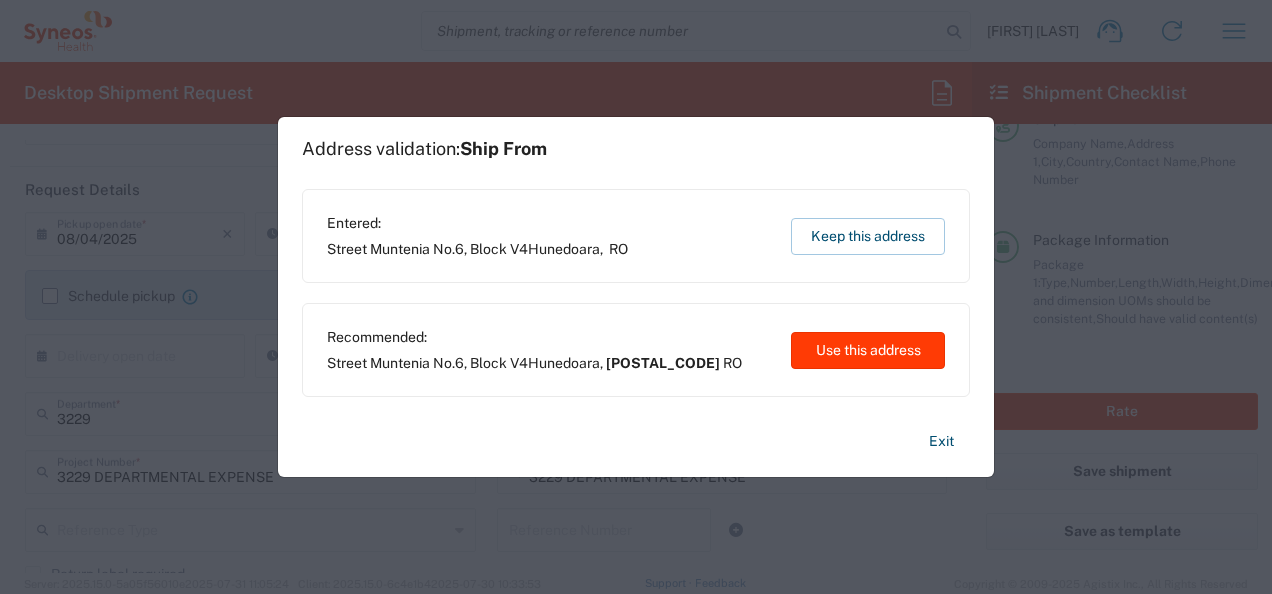 click on "Use this address" 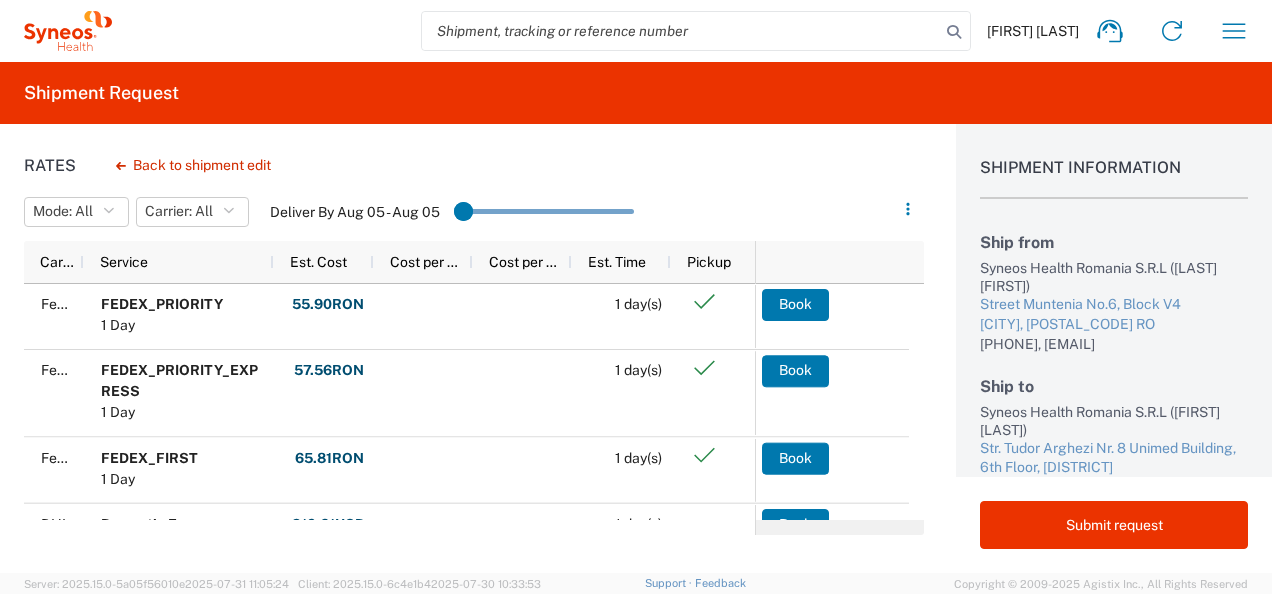 scroll, scrollTop: 26, scrollLeft: 0, axis: vertical 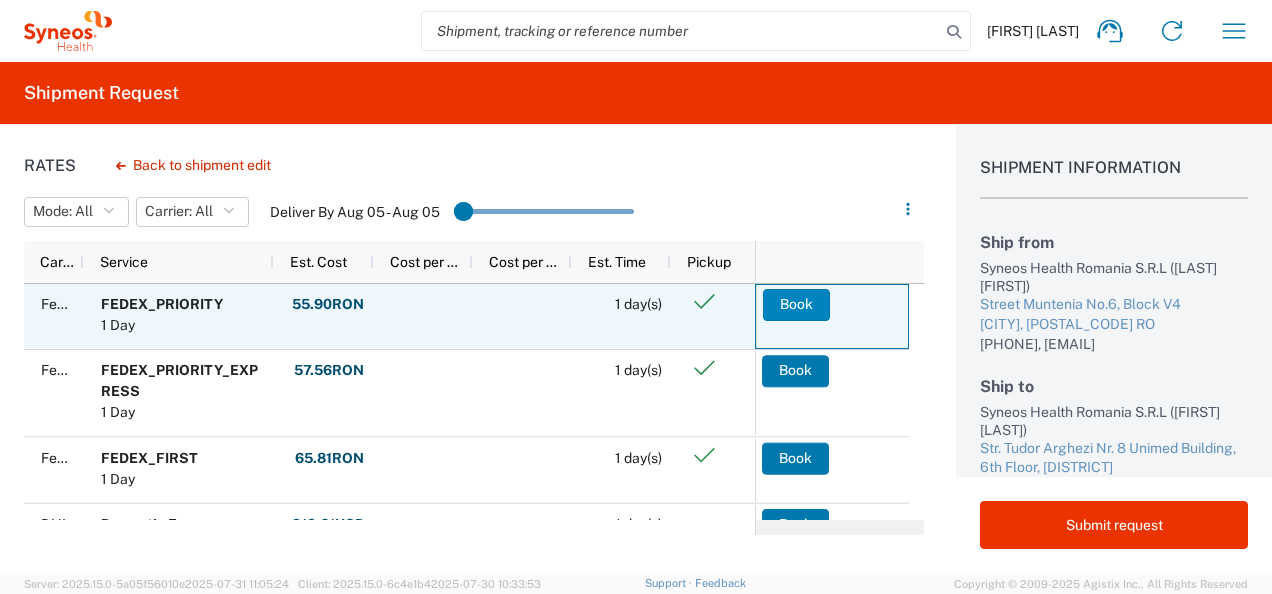 click on "Book" 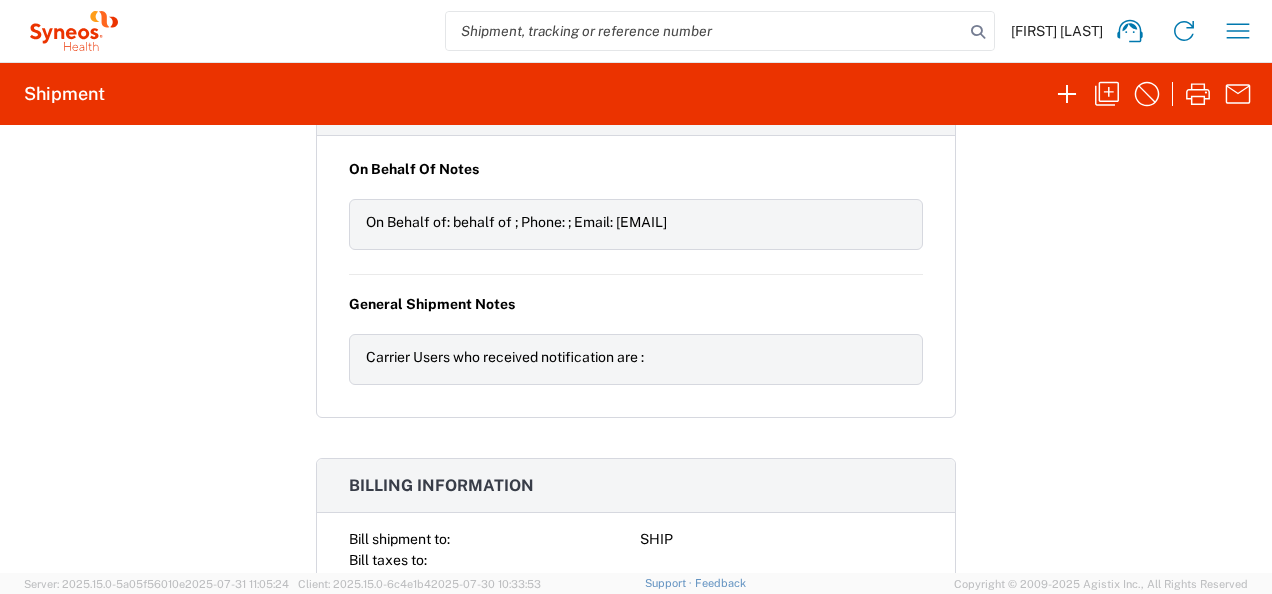 scroll, scrollTop: 2132, scrollLeft: 0, axis: vertical 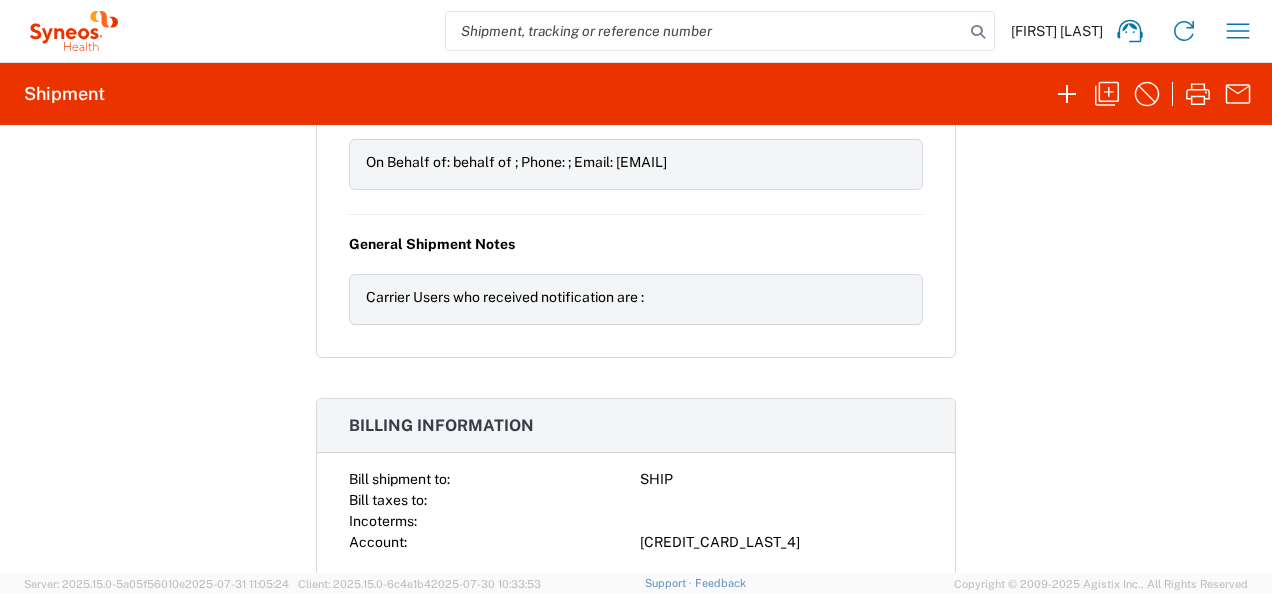 click on "Shipment [SHIPMENT_ID]  Google Maps
Documents  Packing List
Shipping Label Laser
Account Print Shipment Details
Carrier information Carrier name: FedEx Express Service level: FEDEX_PRIORITY Tracking number: [TRACKING_NUMBER] Shipping cost 32.96 RON Request details Pickup time: [DATE] [TIME] - [TIME] Schedule Pickup Request
Delivery time: - Edit Date and Time Cost center 3229 References Department 3229 Project 3229 DEPARTMENTAL EXPENSE Project Number 3229 DEPARTMENTAL EXPENSE Requester information [FIRST] [LAST] [PHONE] [EMAIL] Ship from/to From: To: Syneos Health Romania S.R.L Syneos Health Romania S.R.L Street Muntenia No.6, Block V4 Str. Tudor Arghezi Nr. 8 Unimed Building, 6th Floor, [DISTRICT] [CITY] [POSTAL_CODE] ,  RO [POSTAL_CODE] ,  RO Phone:   [PHONE] Phone:   TIN" 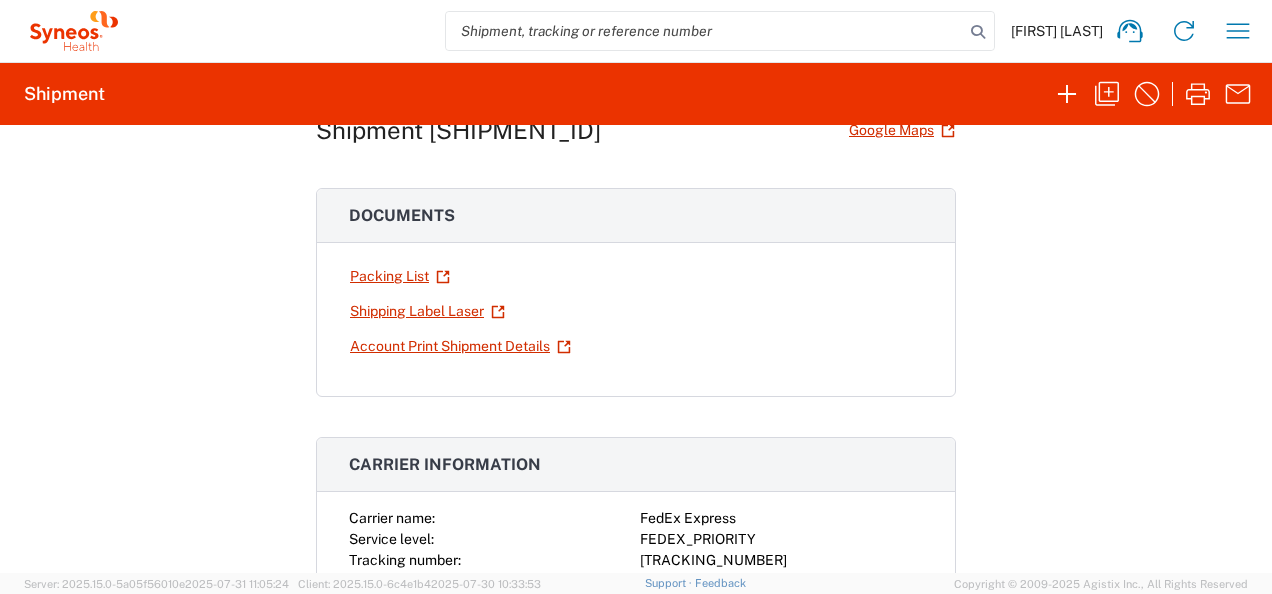 scroll, scrollTop: 0, scrollLeft: 0, axis: both 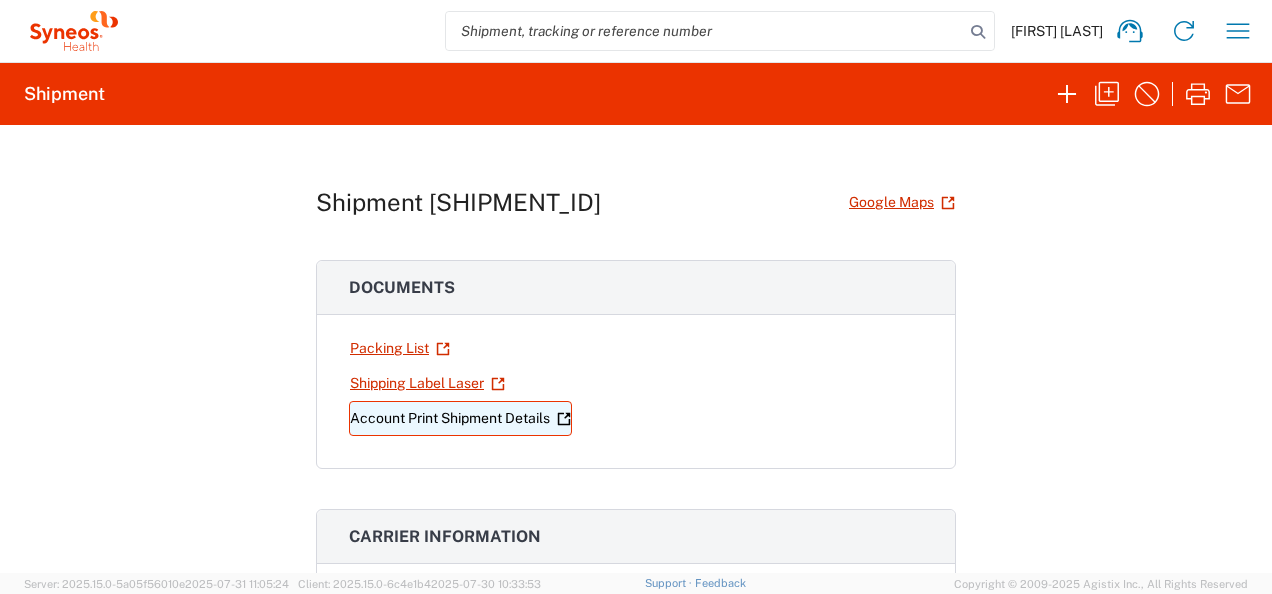 click on "Account Print Shipment Details" 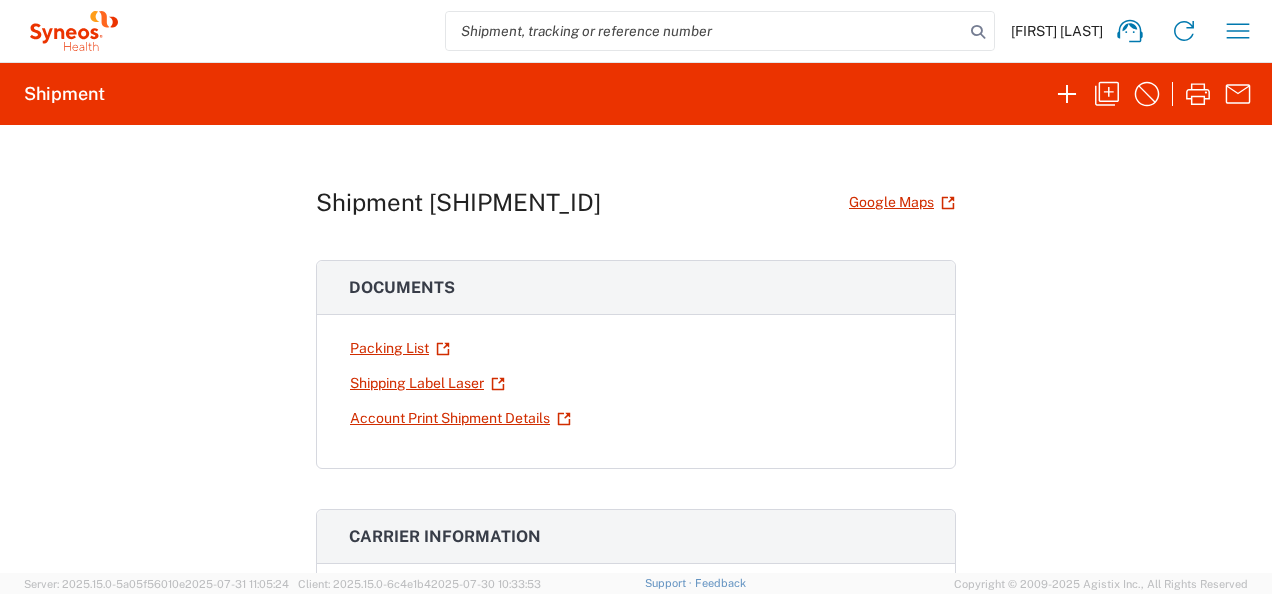 click on "[FIRST] [LAST]" 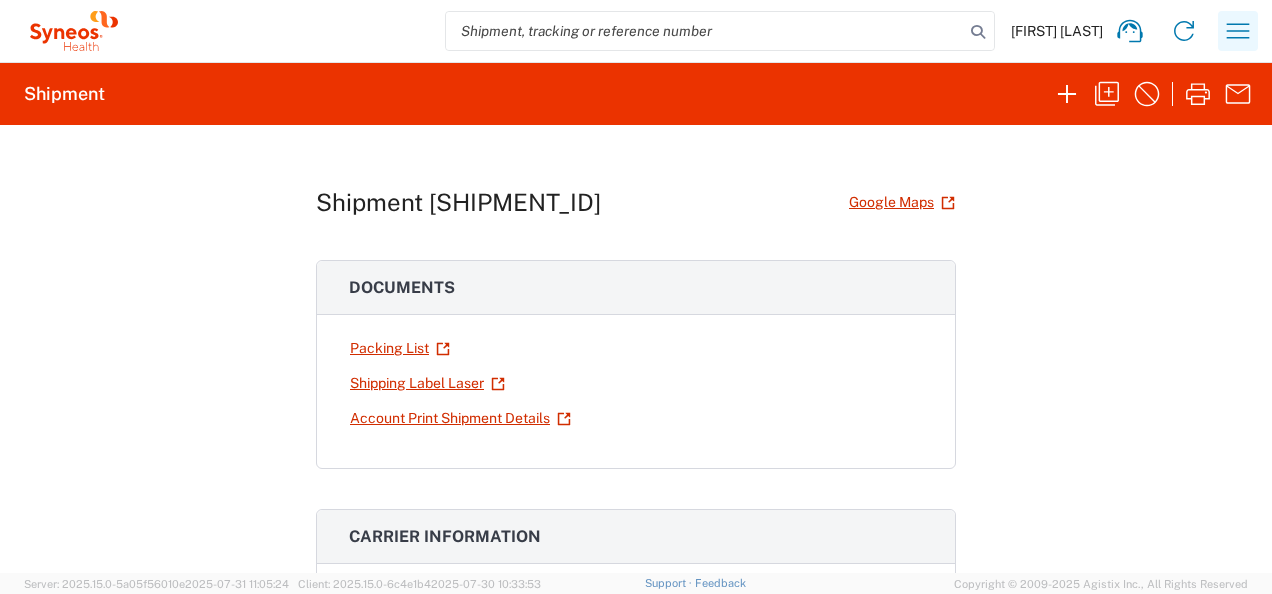 click 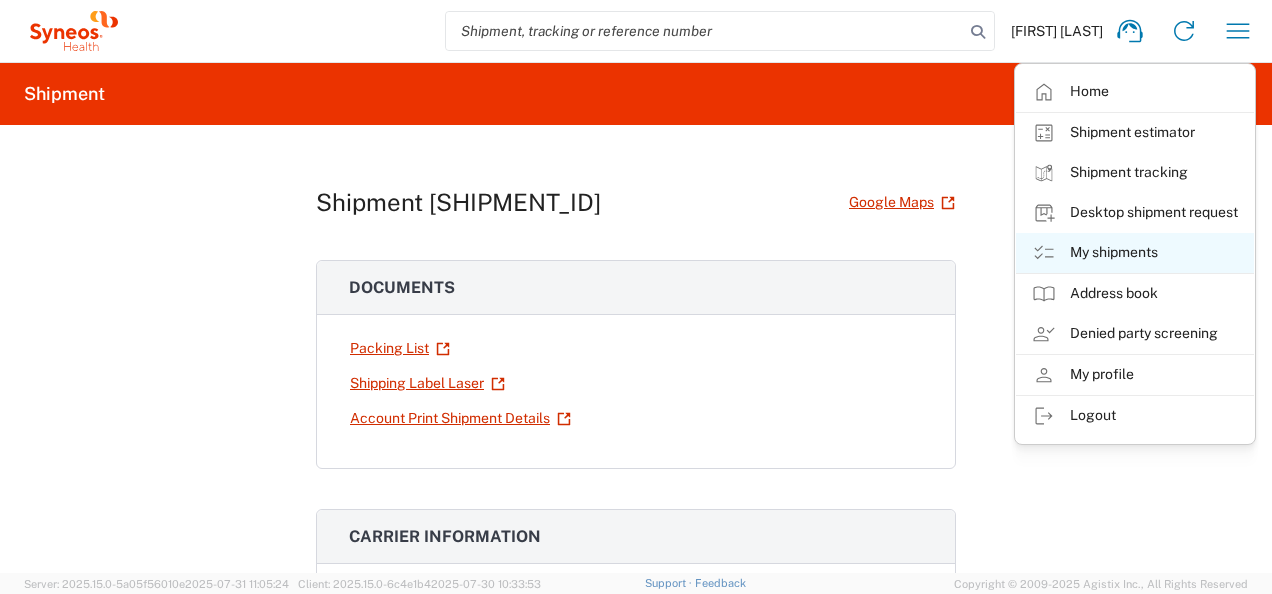 click on "My shipments" 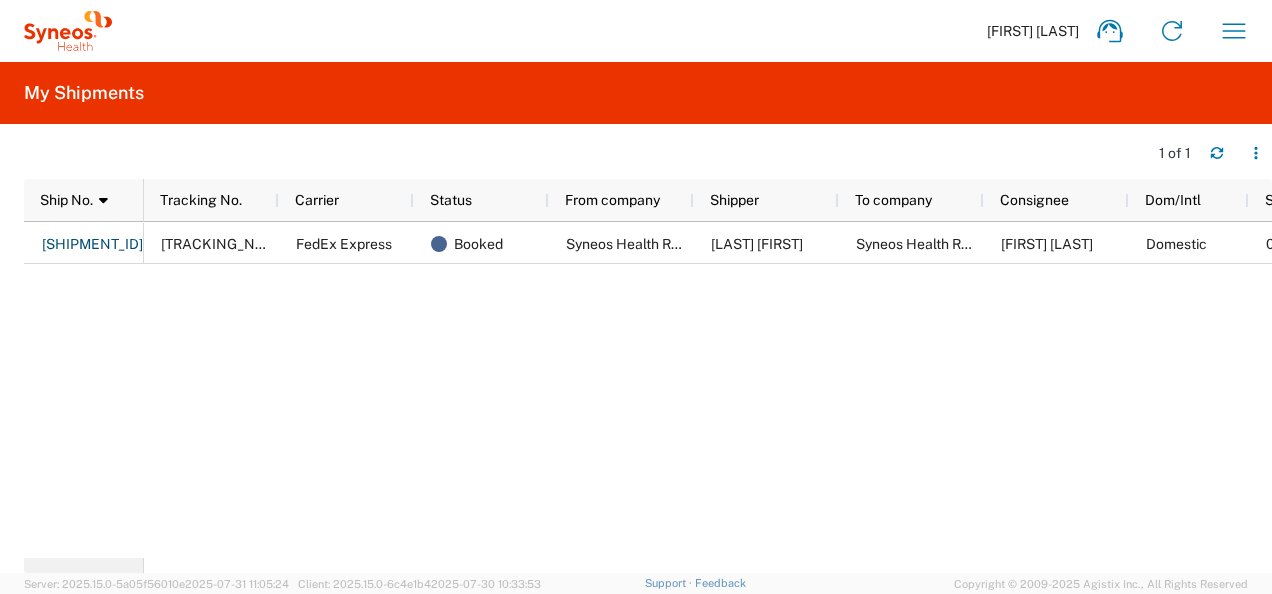 scroll, scrollTop: 0, scrollLeft: 58, axis: horizontal 